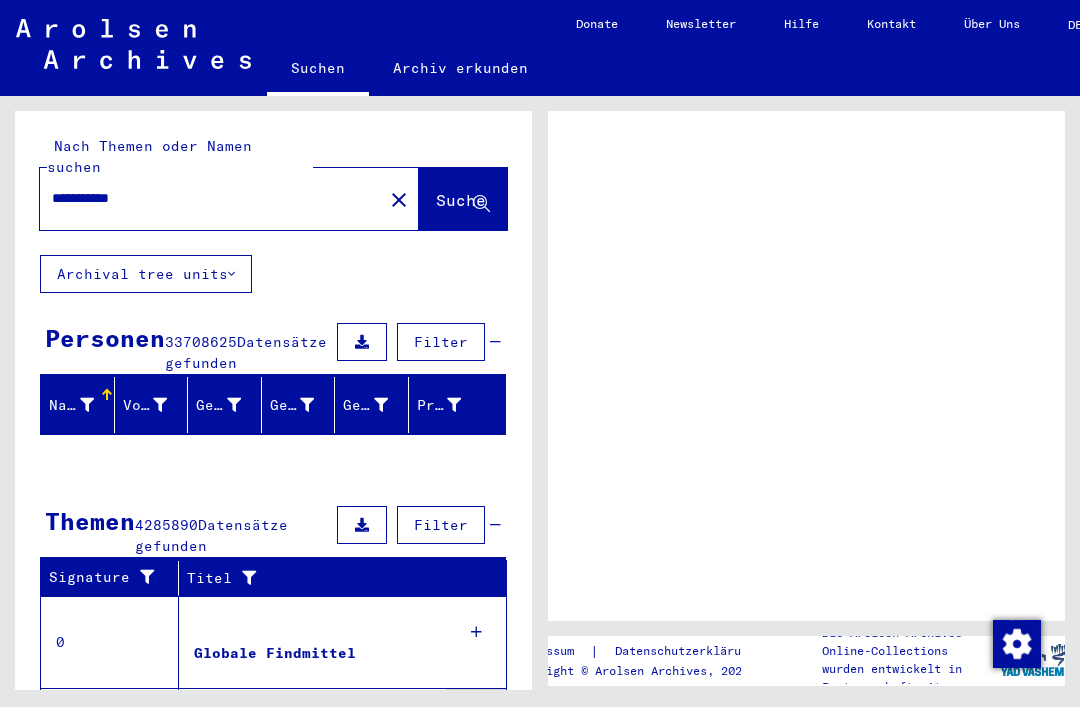 scroll, scrollTop: 0, scrollLeft: 0, axis: both 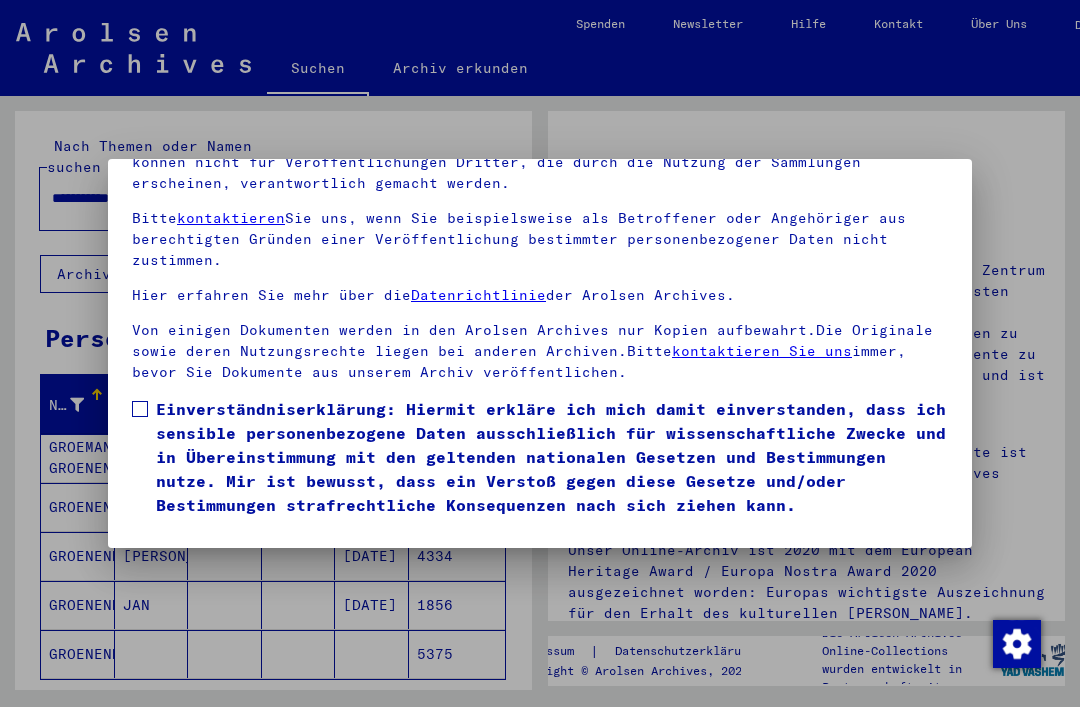 click on "Unsere  Nutzungsbedingungen  wurden durch den Internationalen Ausschuss als oberstes Leitungsgremium der Arolsen Archives festgelegt und entsprechen nicht deutschem oder anderem nationalen Archivrecht. Bitte beachten Sie, dass dieses Portal über NS - Verfolgte sensible Daten zu identifizierten oder identifizierbaren Personen enthält.Als [PERSON_NAME] dieses Portals sind Sie persönlich dafür verantwortlich, dass Sie das Recht auf die Privatsphäre und sonstige Gesetze und die schutzwürdigen Belange Dritter oder Betroffener sowie allgemein anerkannte Praktiken in Bezug auf personenbezogene Daten respektieren.Die Arolsen Archives können nicht für Veröffentlichungen Dritter, die durch die Nutzung der Sammlungen erscheinen, verantwortlich gemacht werden. Bitte  kontaktieren  Sie uns, wenn Sie beispielsweise als Betroffener oder Angehöriger aus berechtigten Gründen einer Veröffentlichung bestimmter personenbezogener Daten nicht zustimmen. Hier erfahren Sie mehr über die  Datenrichtlinie  der Arolsen Archives." at bounding box center [540, 294] 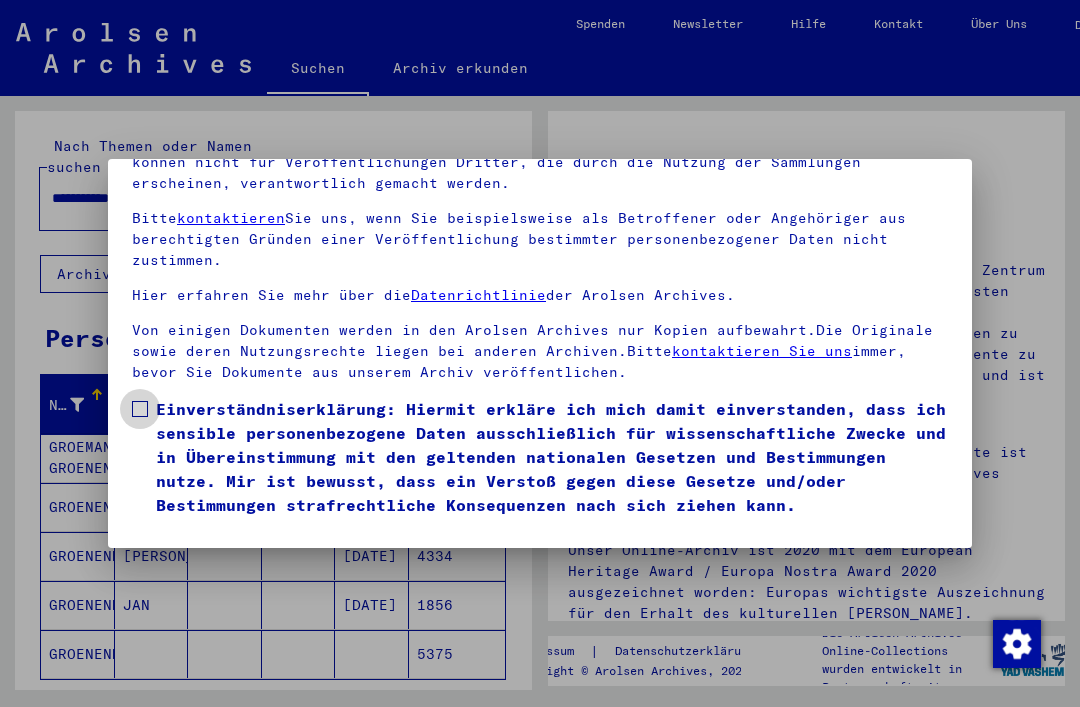 click at bounding box center (140, 409) 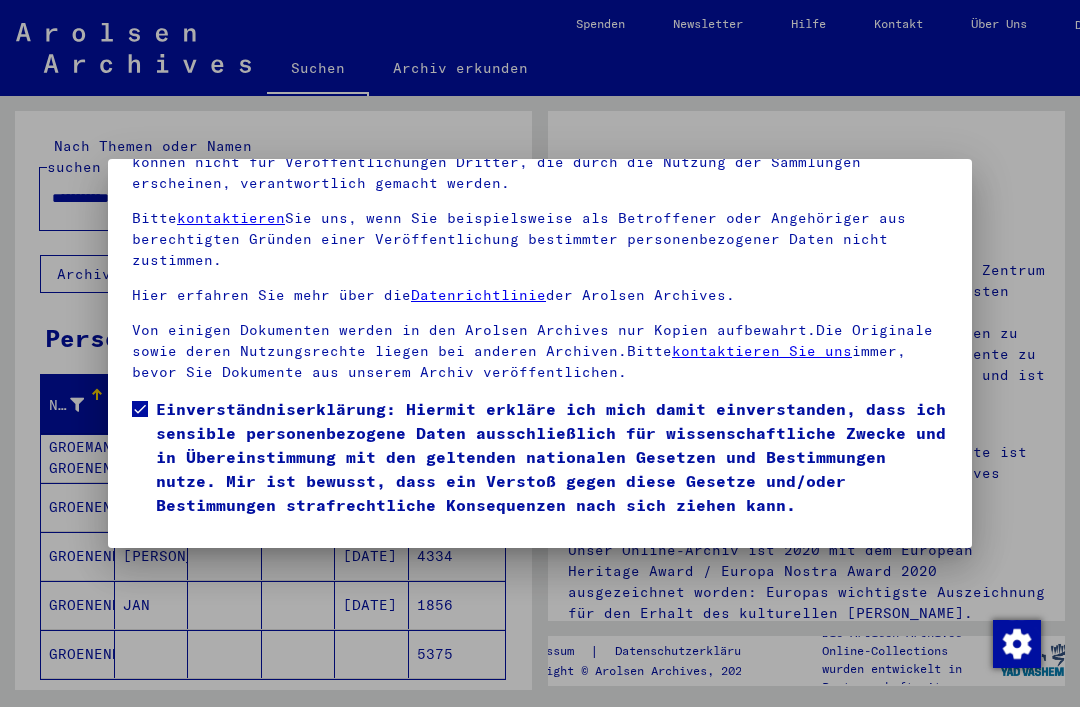 click on "Ich stimme zu" at bounding box center (207, 546) 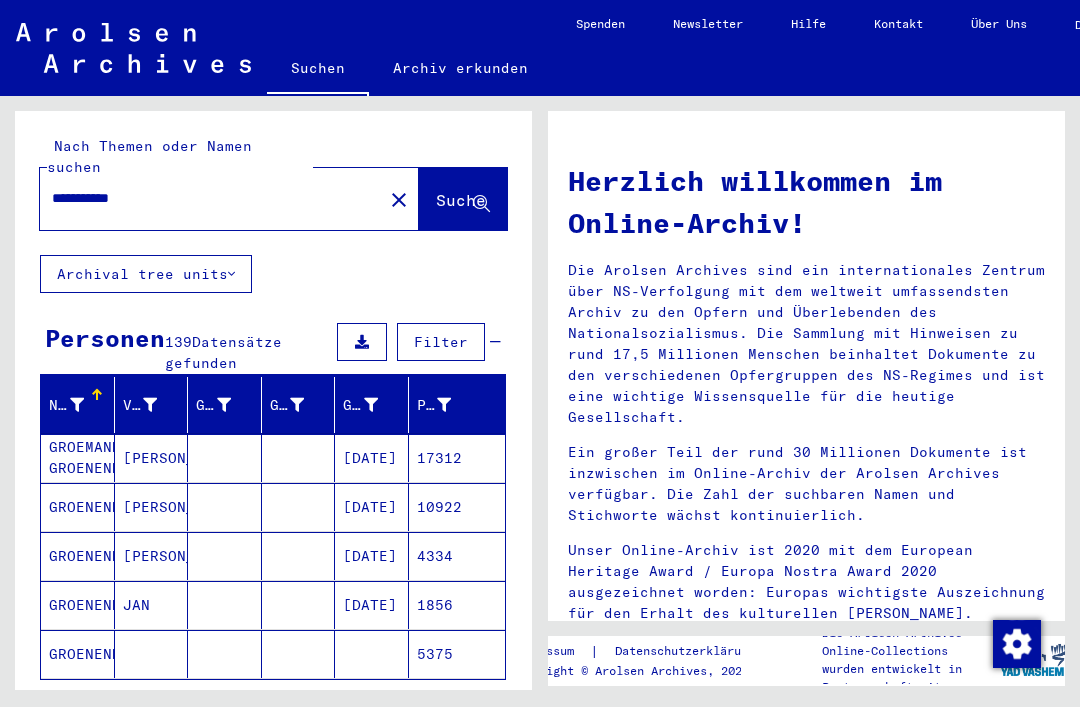 click on "Filter" at bounding box center (441, 342) 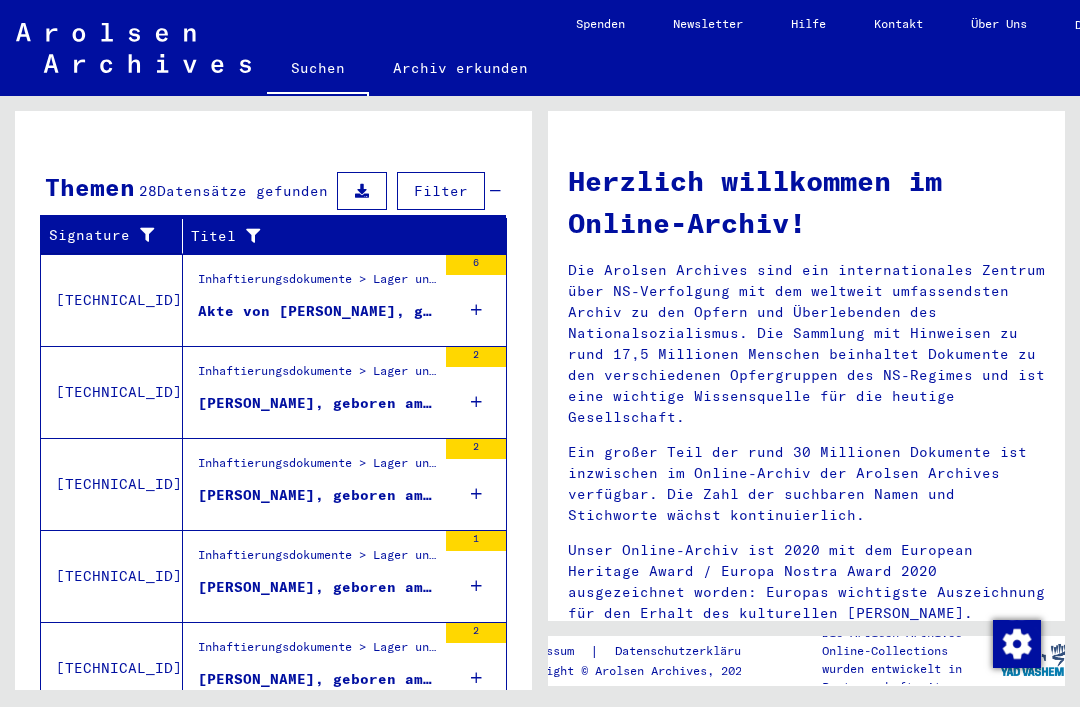 scroll, scrollTop: 736, scrollLeft: 0, axis: vertical 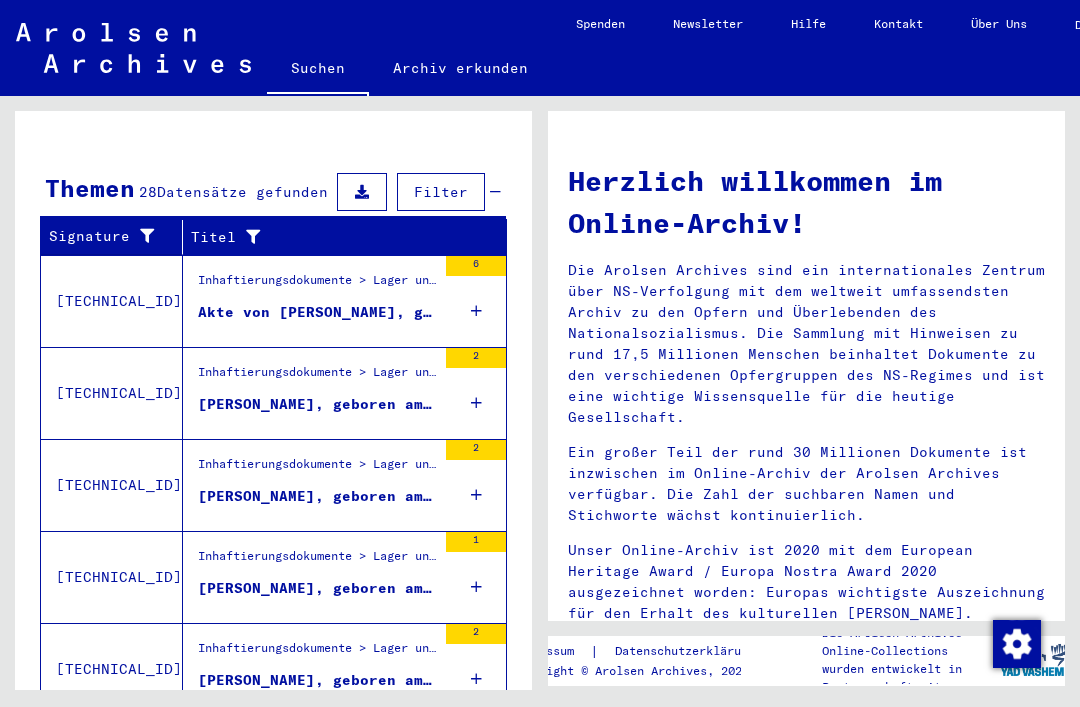 click on "[PERSON_NAME], geboren am [DEMOGRAPHIC_DATA]" at bounding box center [317, 680] 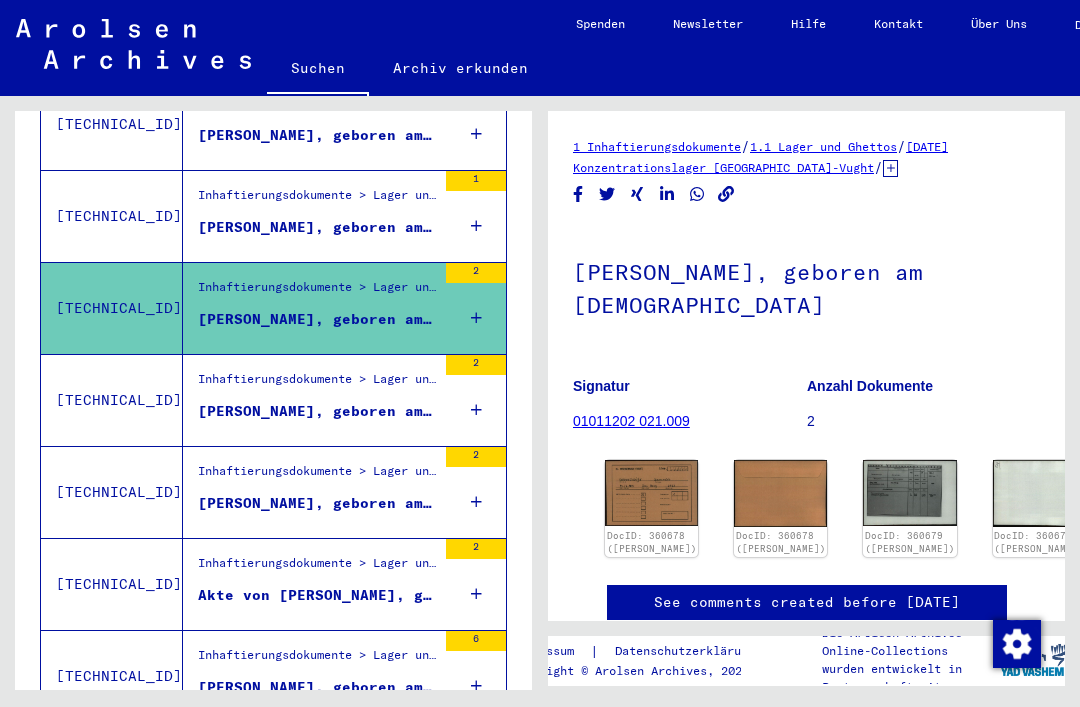 scroll, scrollTop: 0, scrollLeft: 0, axis: both 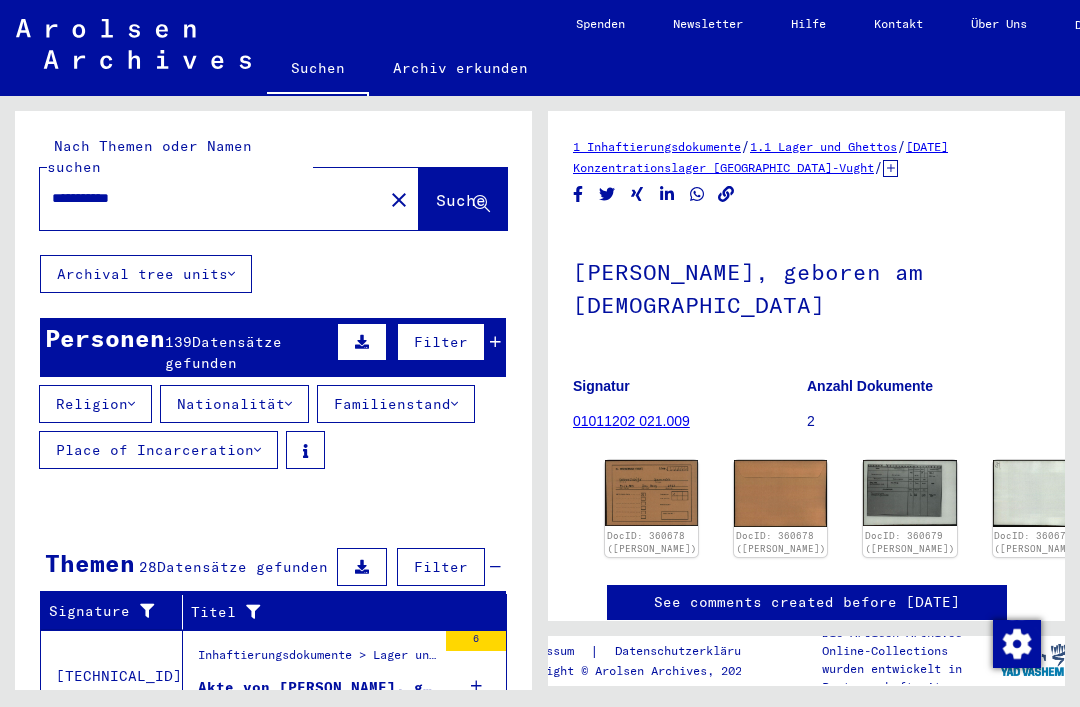 click on "**********" at bounding box center (211, 198) 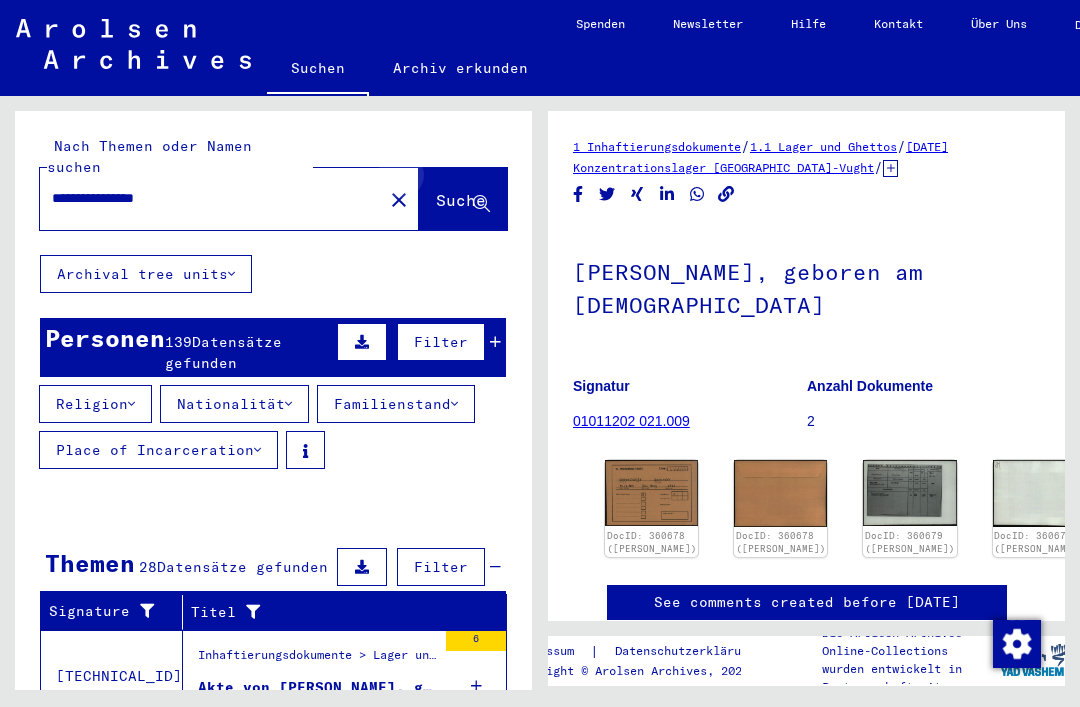 click on "Suche" 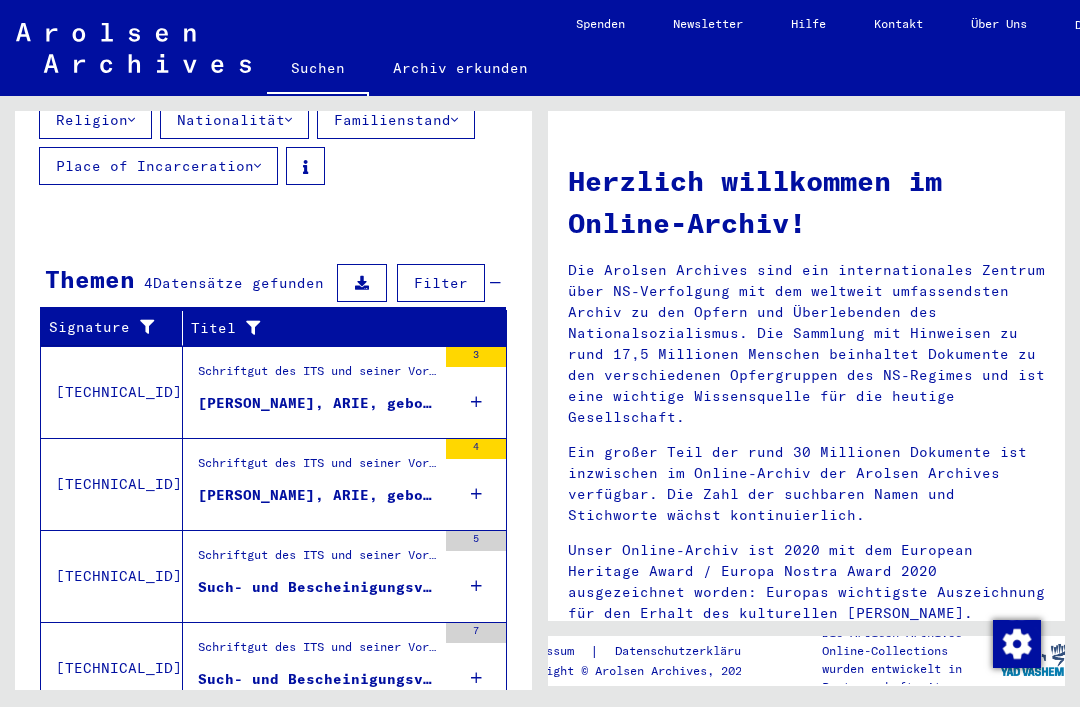 scroll, scrollTop: 283, scrollLeft: 0, axis: vertical 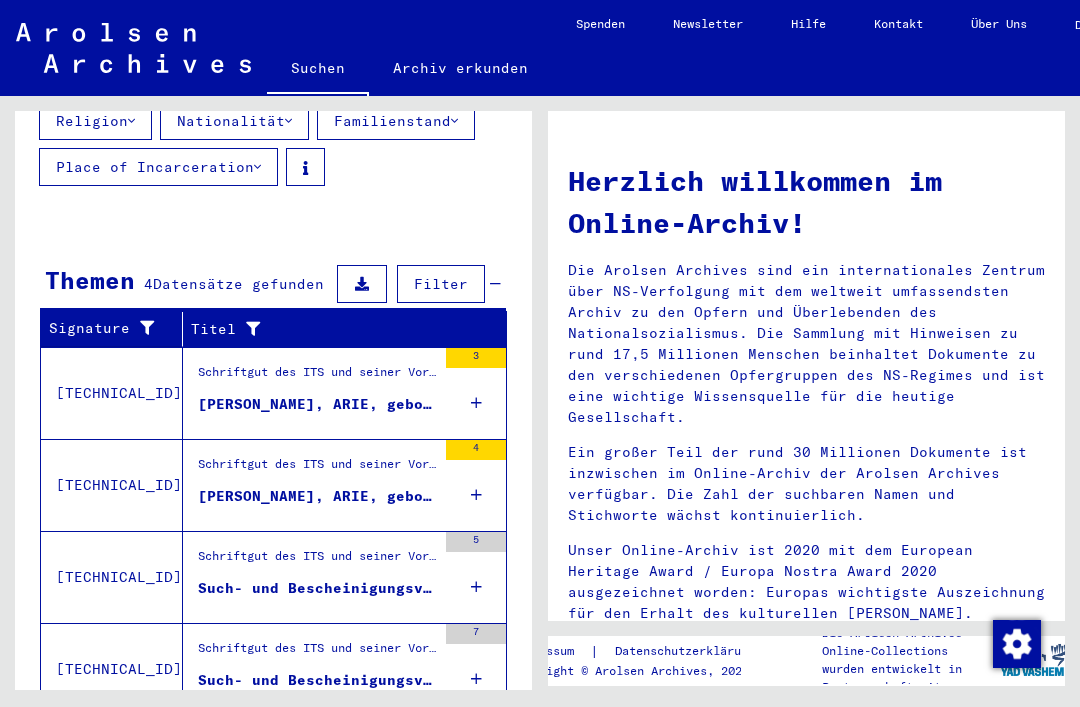click on "Such- und Bescheinigungsvorgang Nr. 1.361.926 für [PERSON_NAME], [GEOGRAPHIC_DATA] geboren [DEMOGRAPHIC_DATA]" at bounding box center (317, 588) 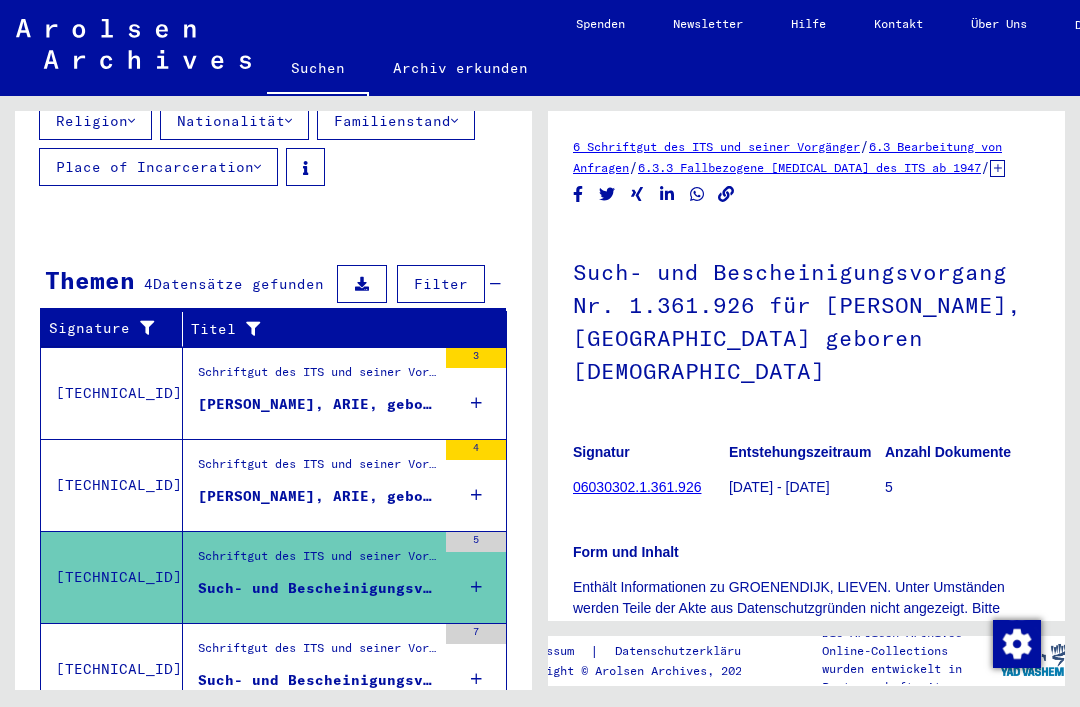 scroll, scrollTop: 0, scrollLeft: 0, axis: both 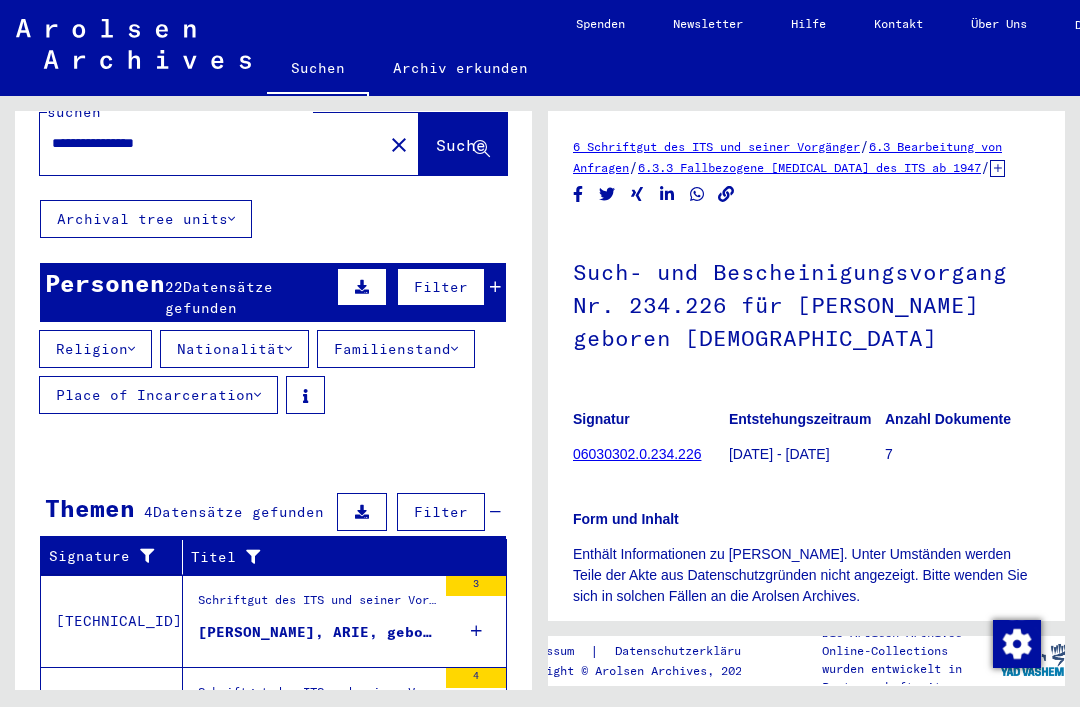 click on "**********" at bounding box center (211, 143) 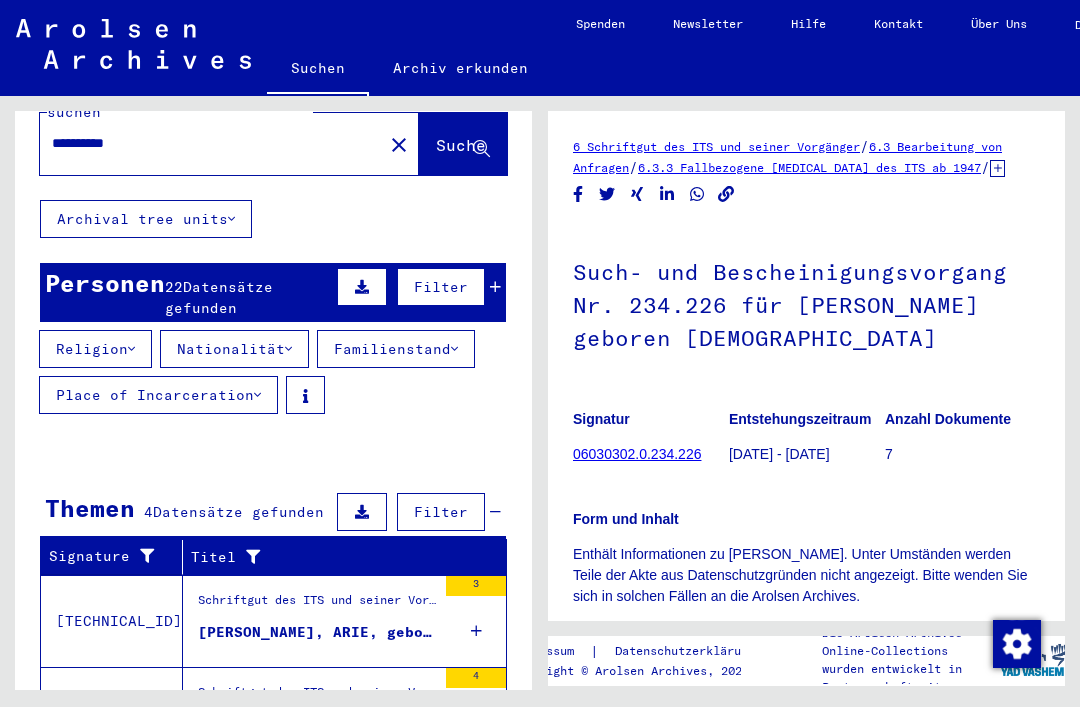 click 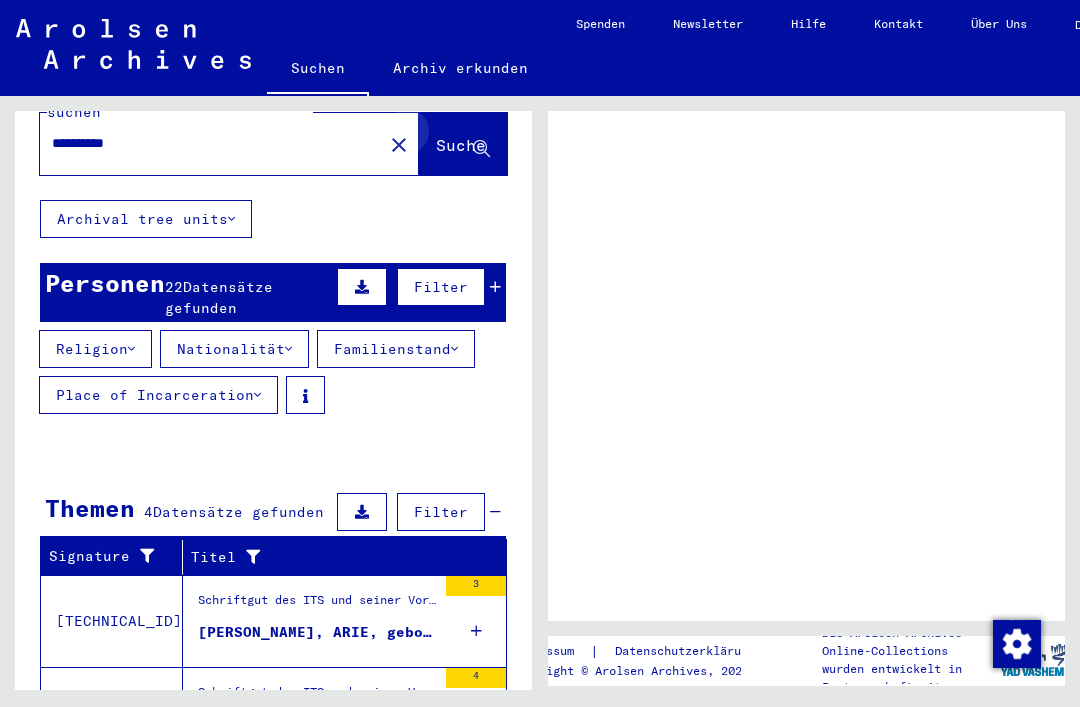 scroll, scrollTop: 0, scrollLeft: 0, axis: both 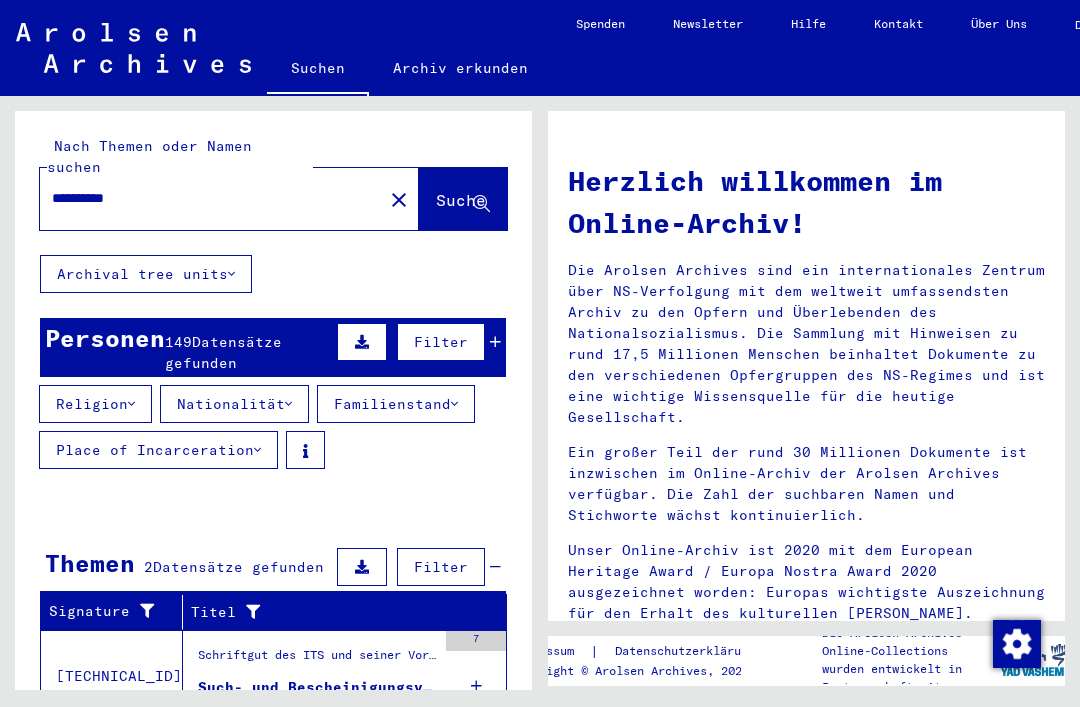 click on "Archival tree units" 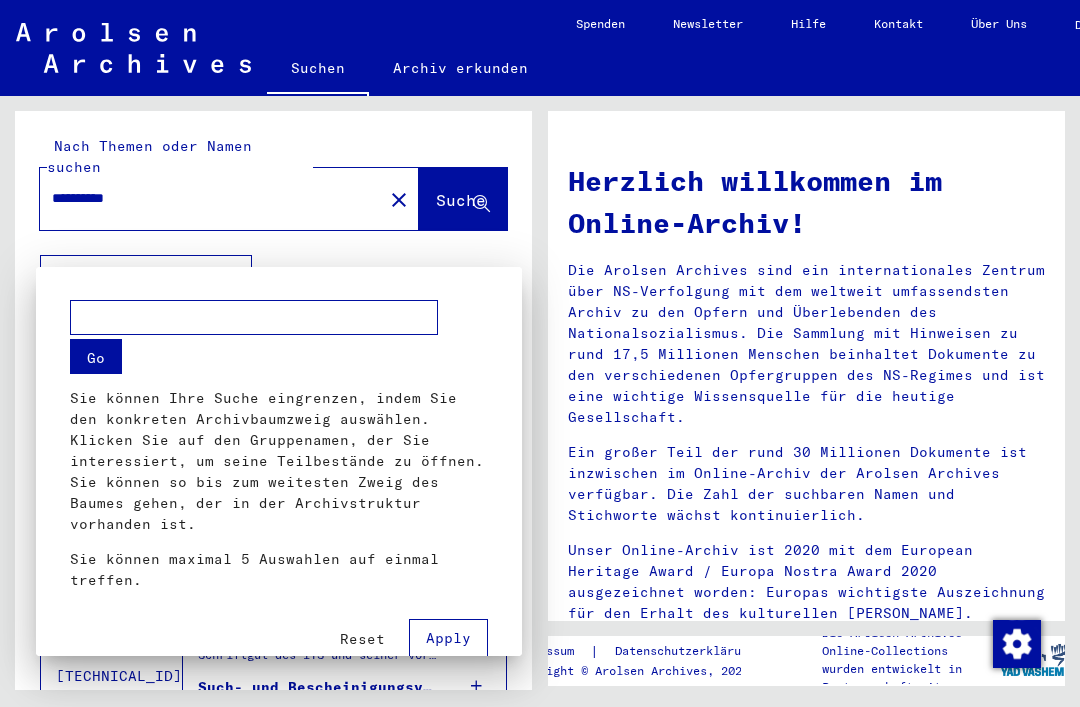 scroll, scrollTop: 431, scrollLeft: 0, axis: vertical 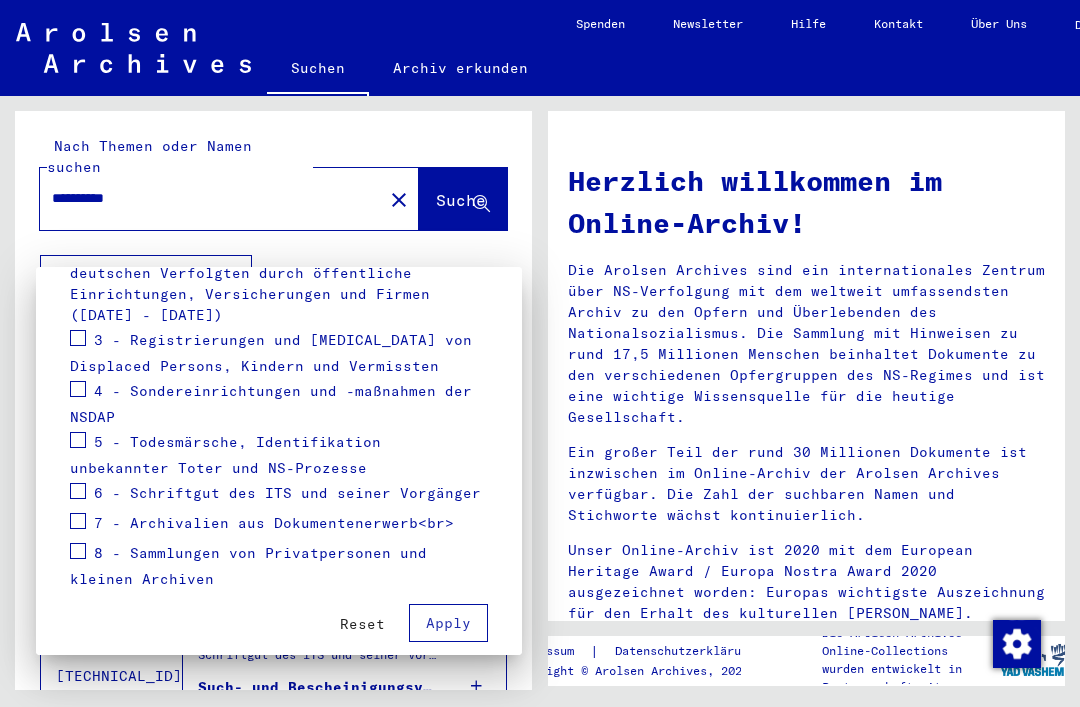 click at bounding box center (540, 353) 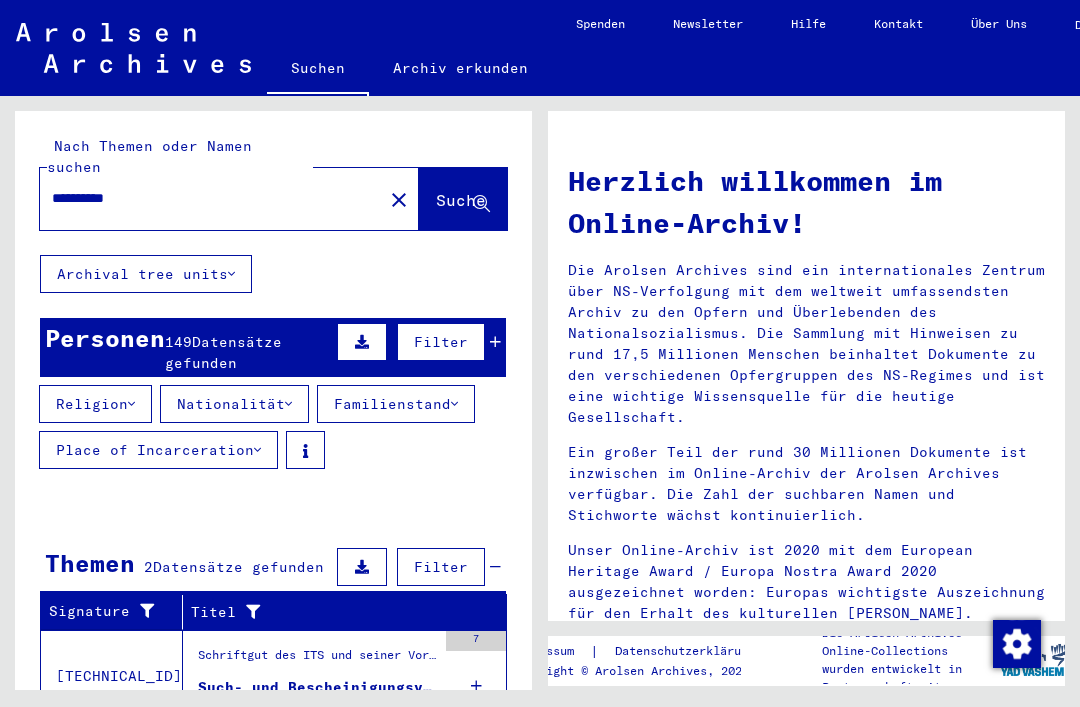 scroll, scrollTop: 0, scrollLeft: 0, axis: both 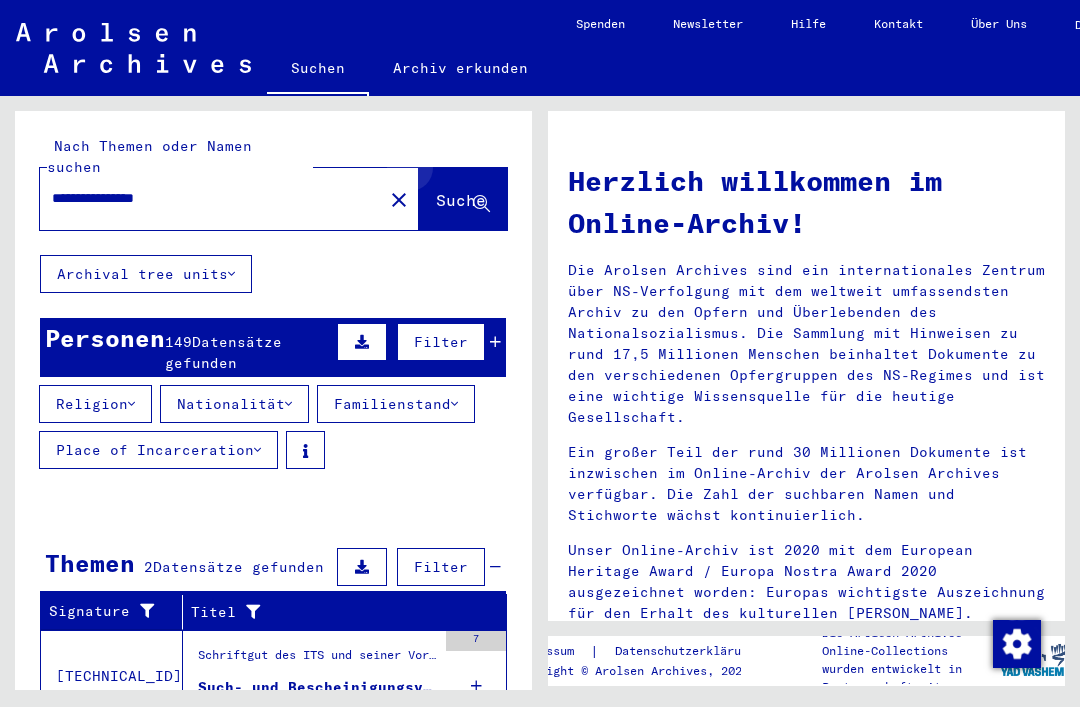 type on "**********" 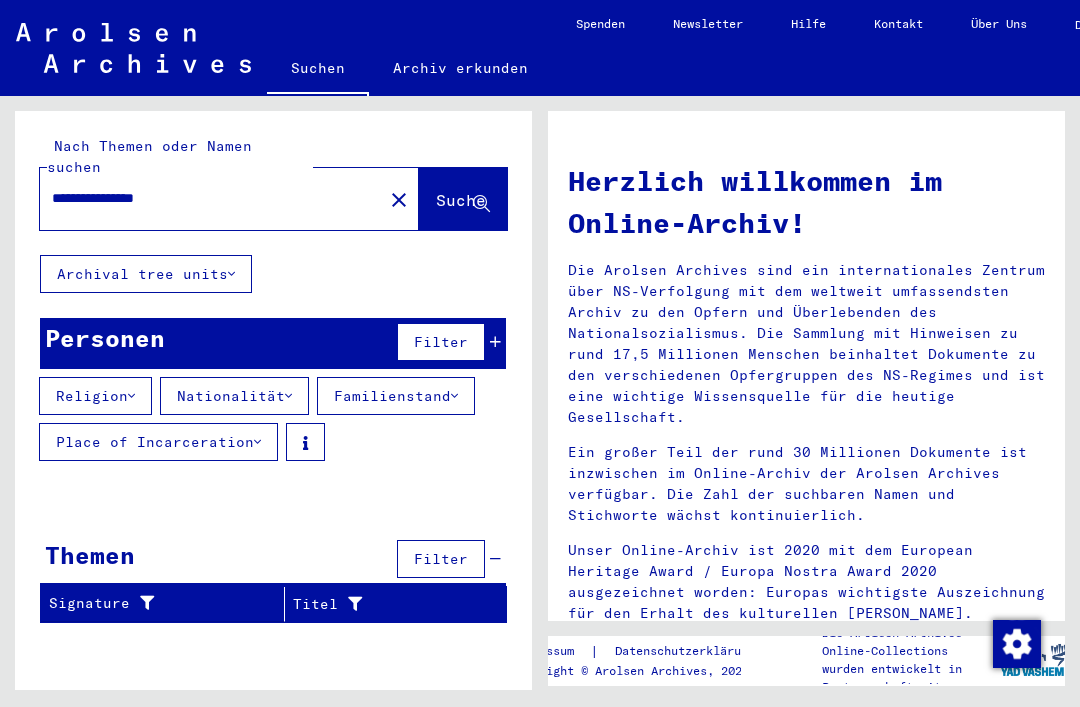scroll, scrollTop: 47, scrollLeft: 0, axis: vertical 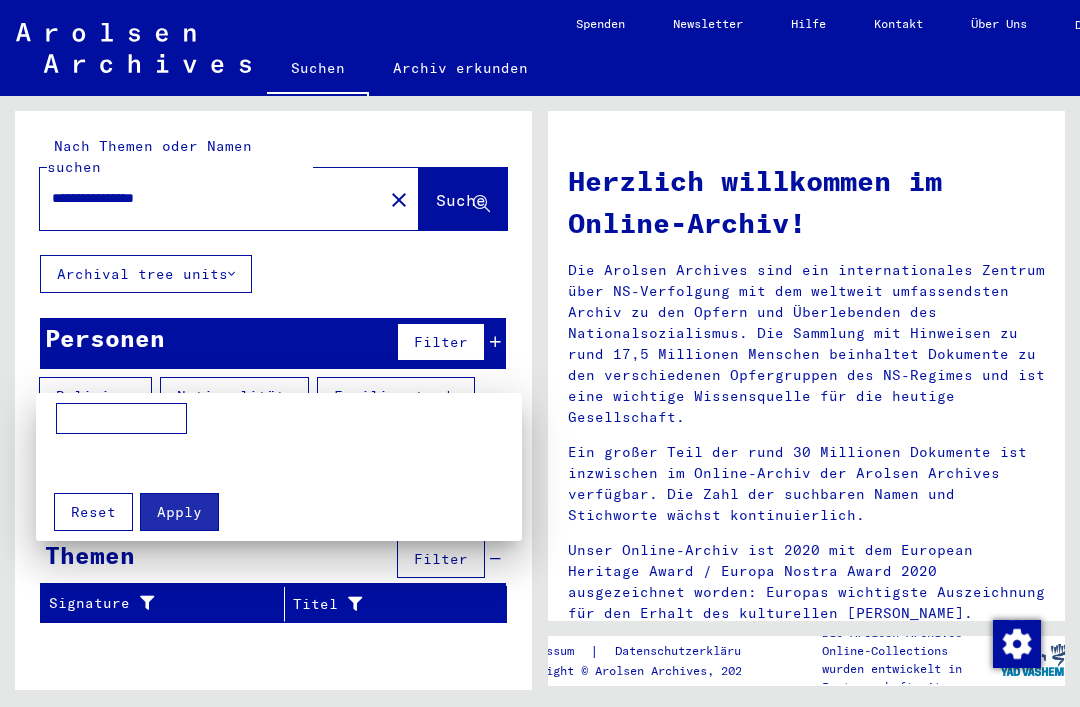 click at bounding box center (540, 353) 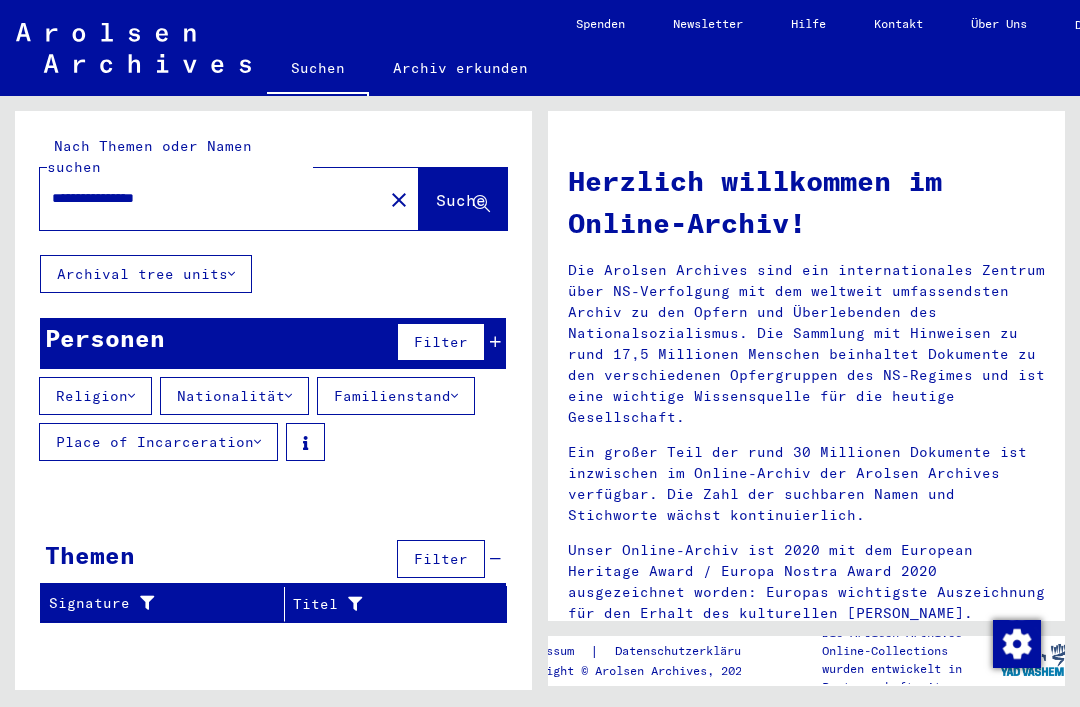 click on "Place of Incarceration" at bounding box center [158, 442] 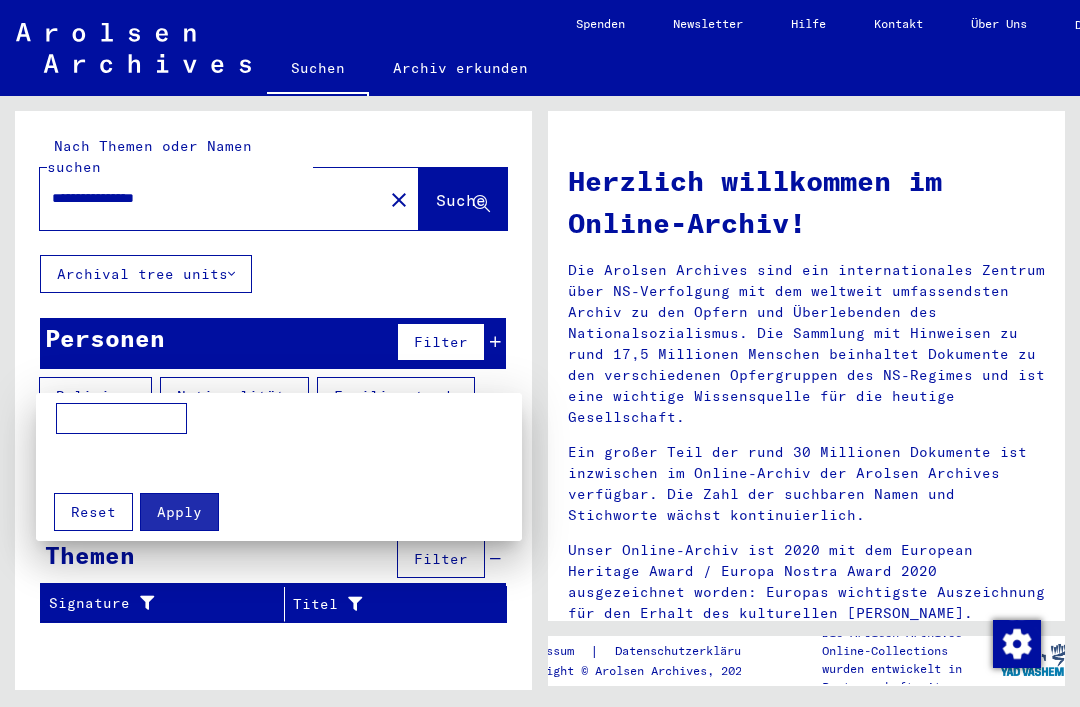 click at bounding box center (121, 419) 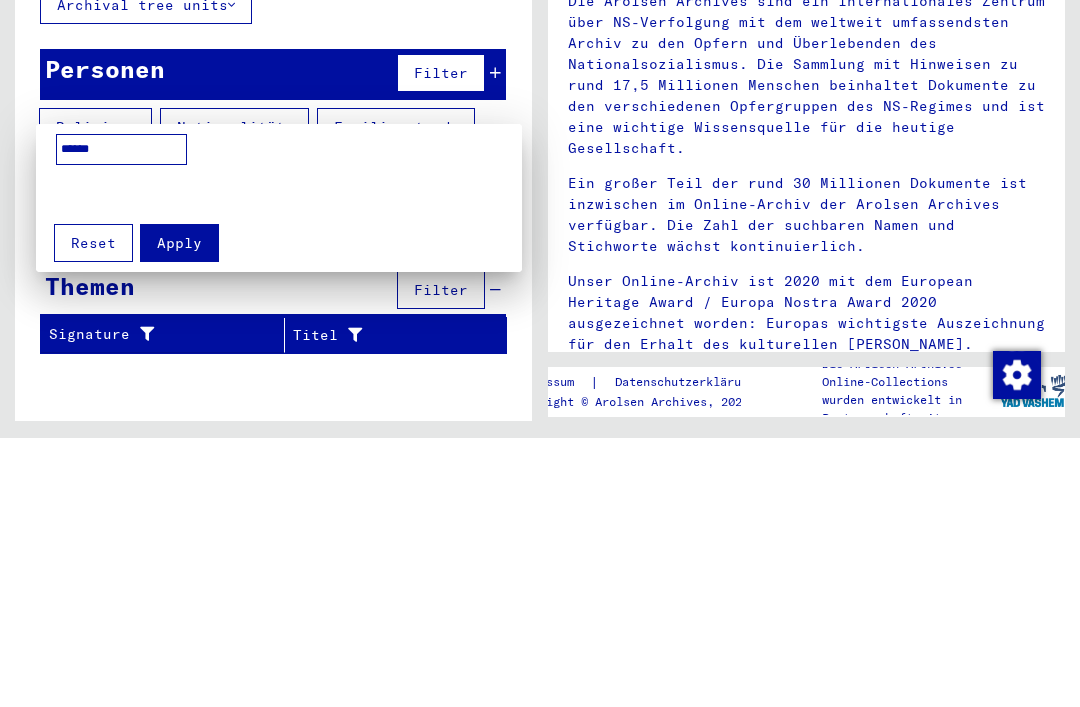 type on "******" 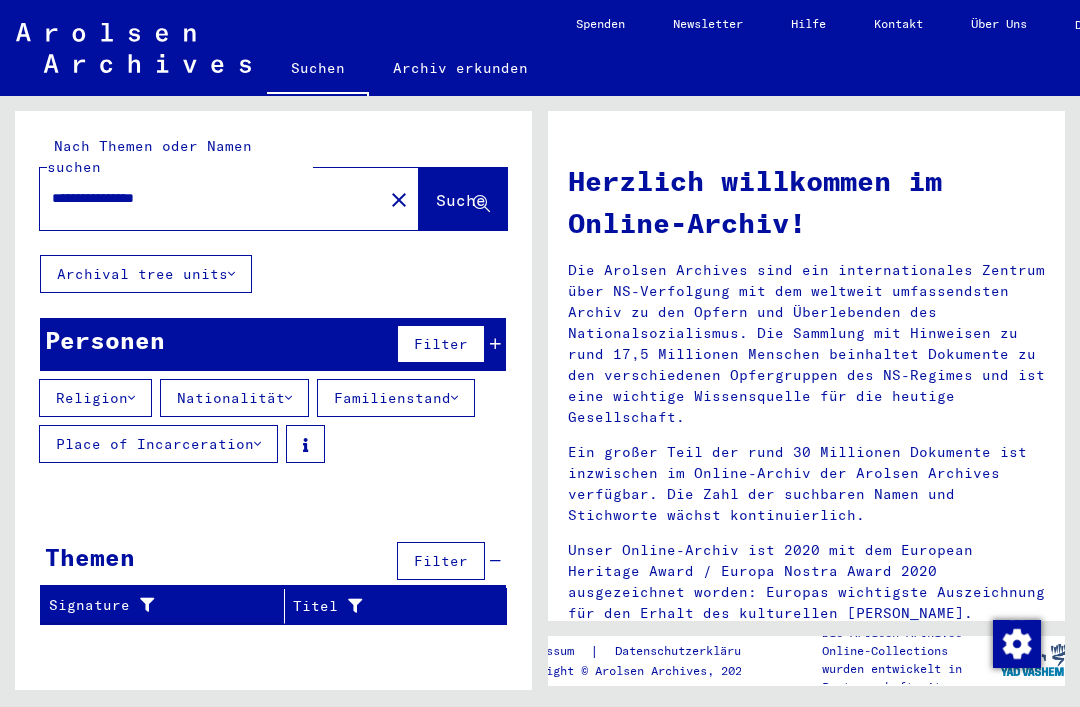 click on "**********" at bounding box center (205, 198) 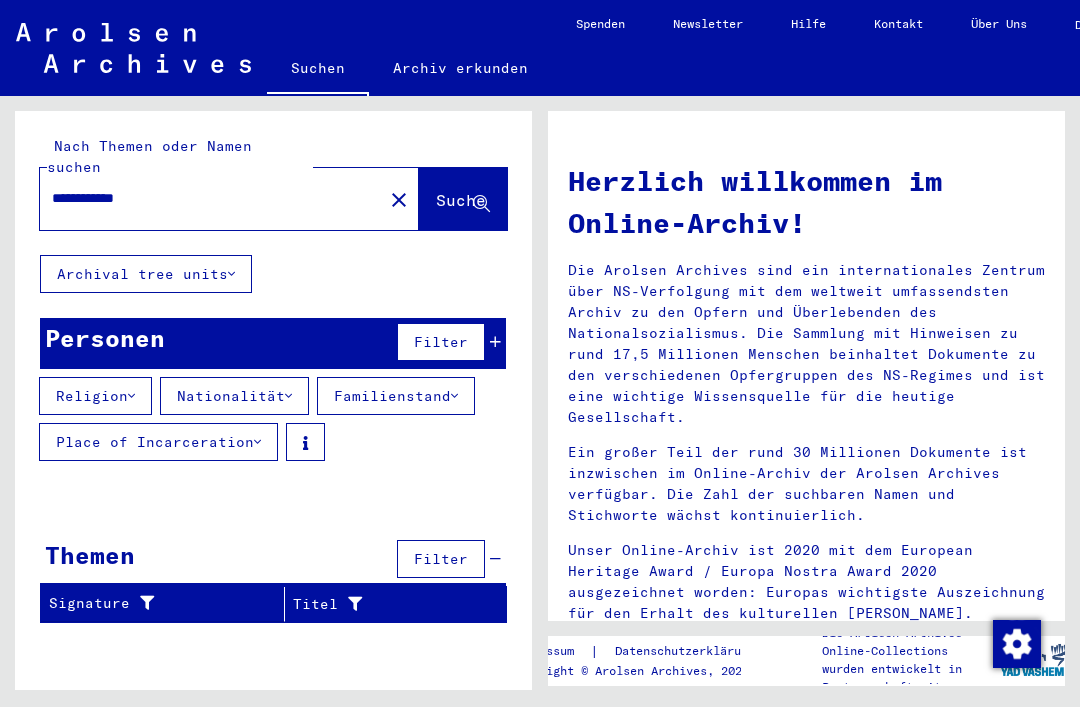 type on "**********" 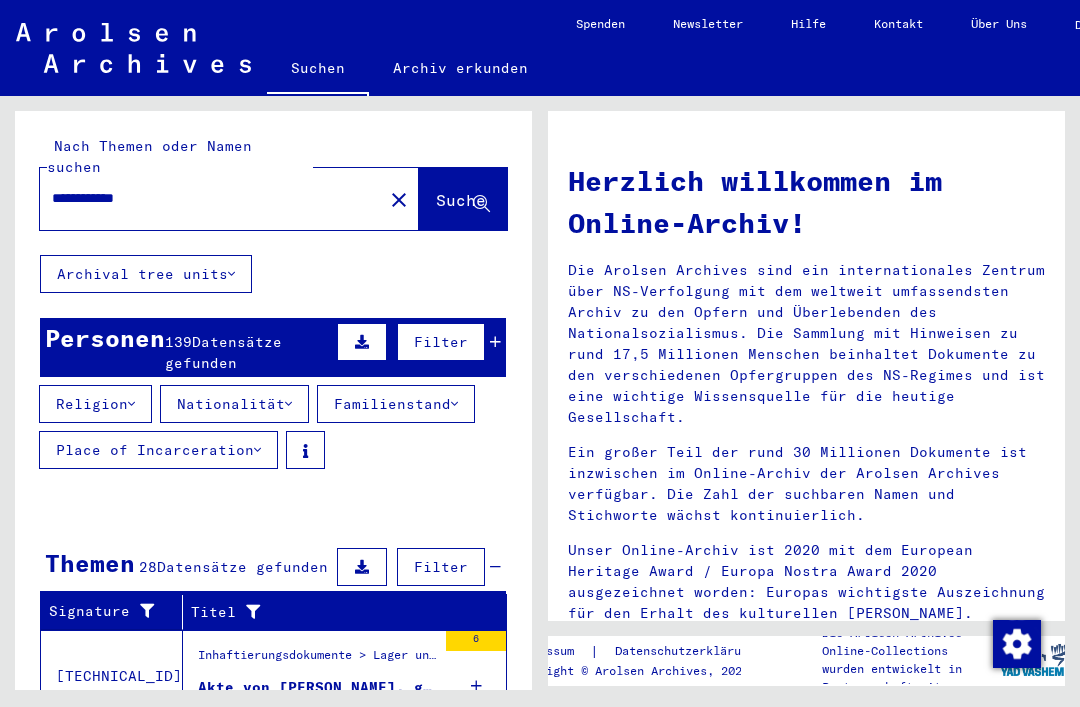 click on "Place of Incarceration" at bounding box center (158, 450) 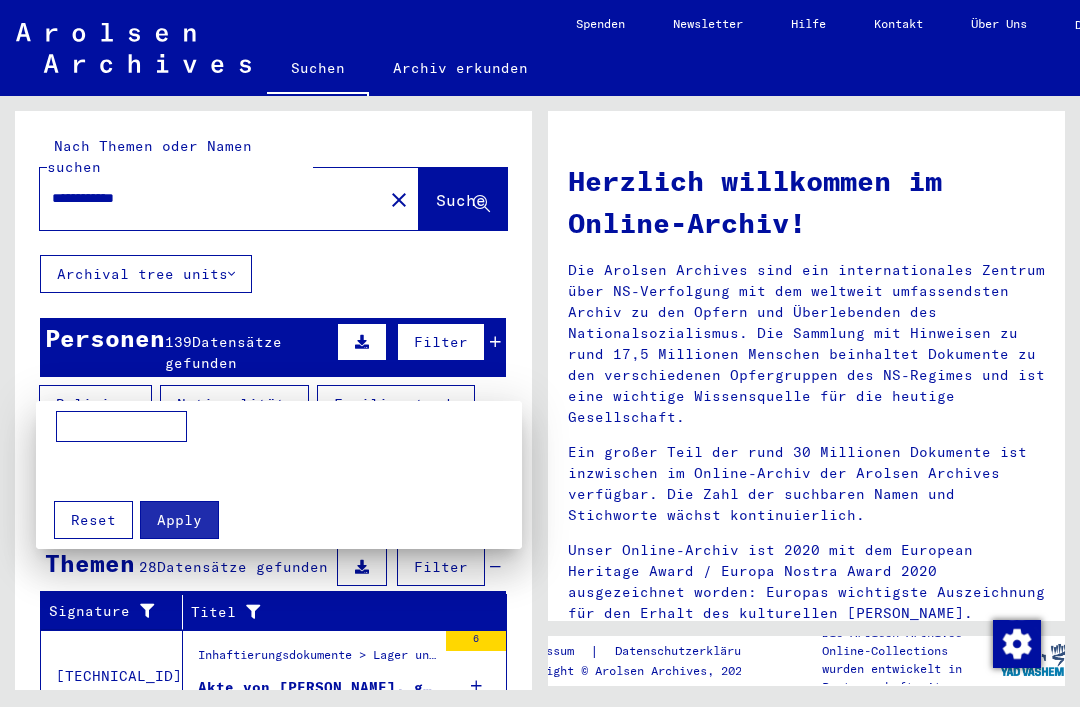 click at bounding box center [121, 427] 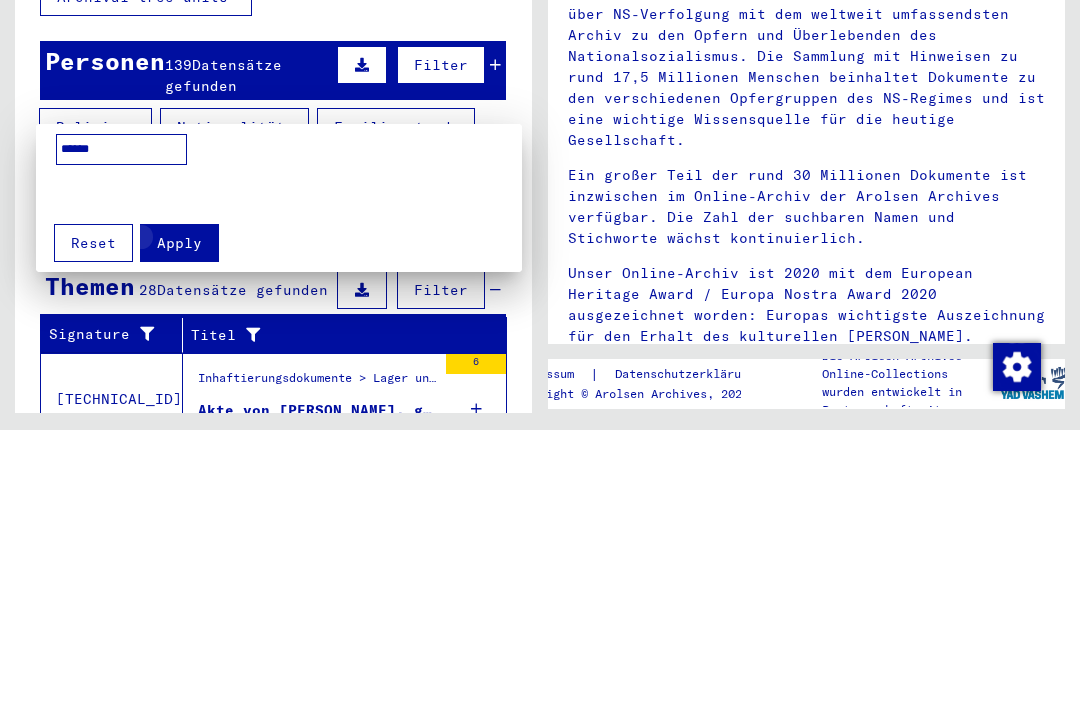 type on "******" 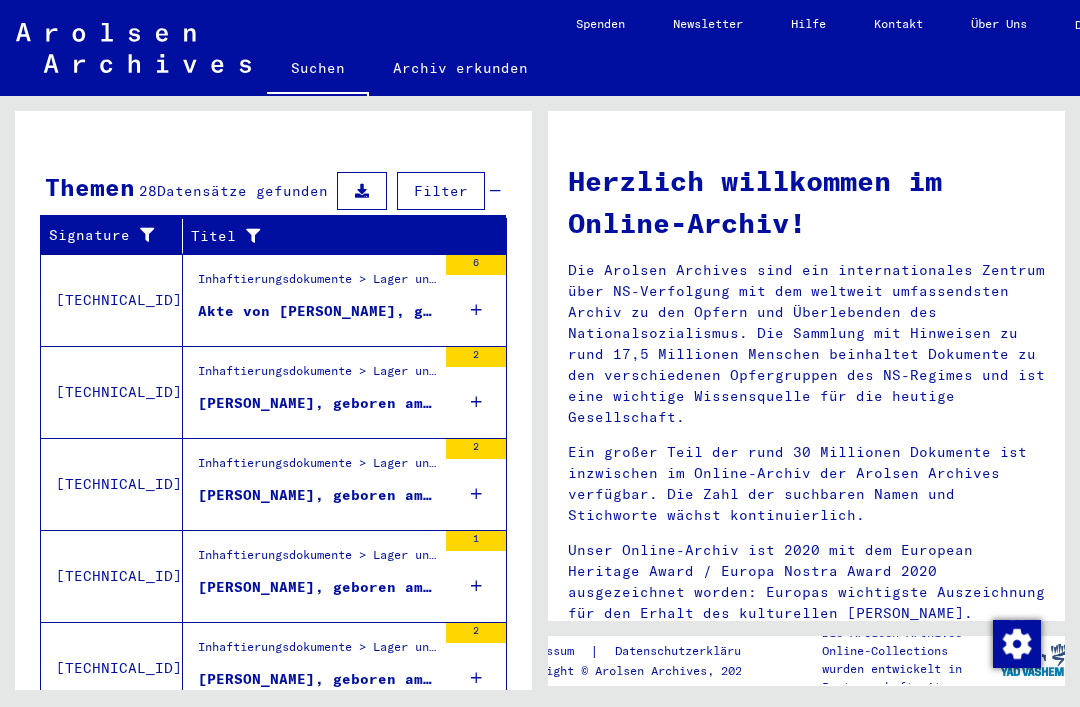 scroll, scrollTop: 375, scrollLeft: 0, axis: vertical 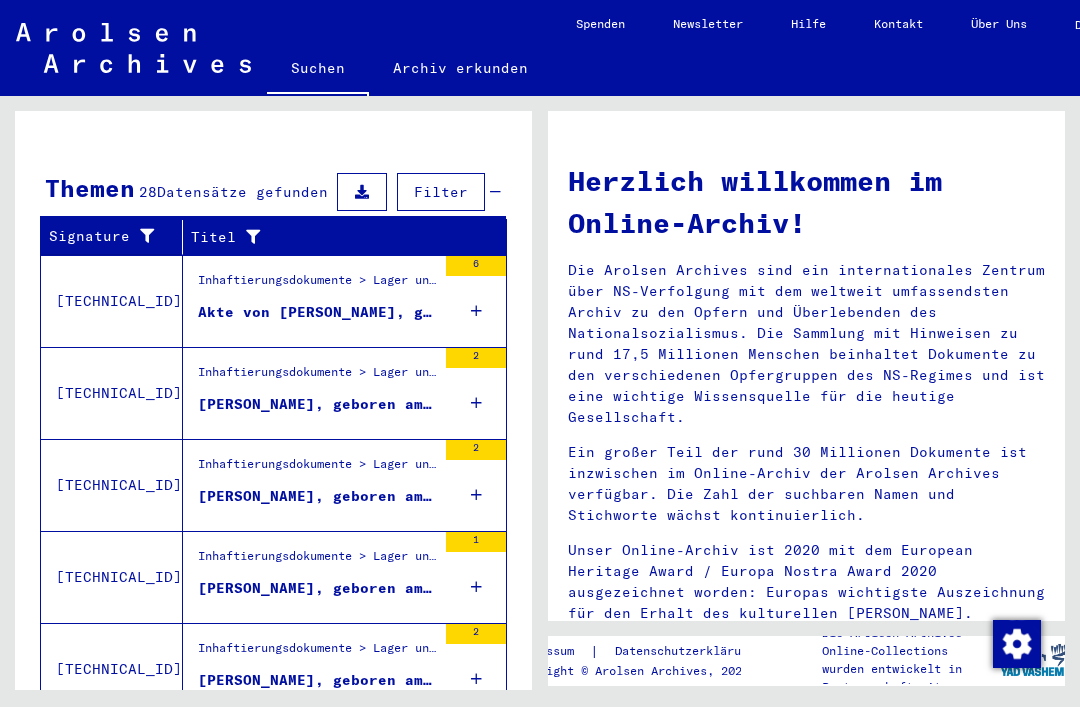 click on "Inhaftierungsdokumente > Lager und Ghettos > Konzentrationslager Herzogenbusch-Vught > Individuelle Unterlagen Herzogenbusch > Individuelle Häftlings Unterlagen > [MEDICAL_DATA] mit Namen ab GROEN" at bounding box center [317, 653] 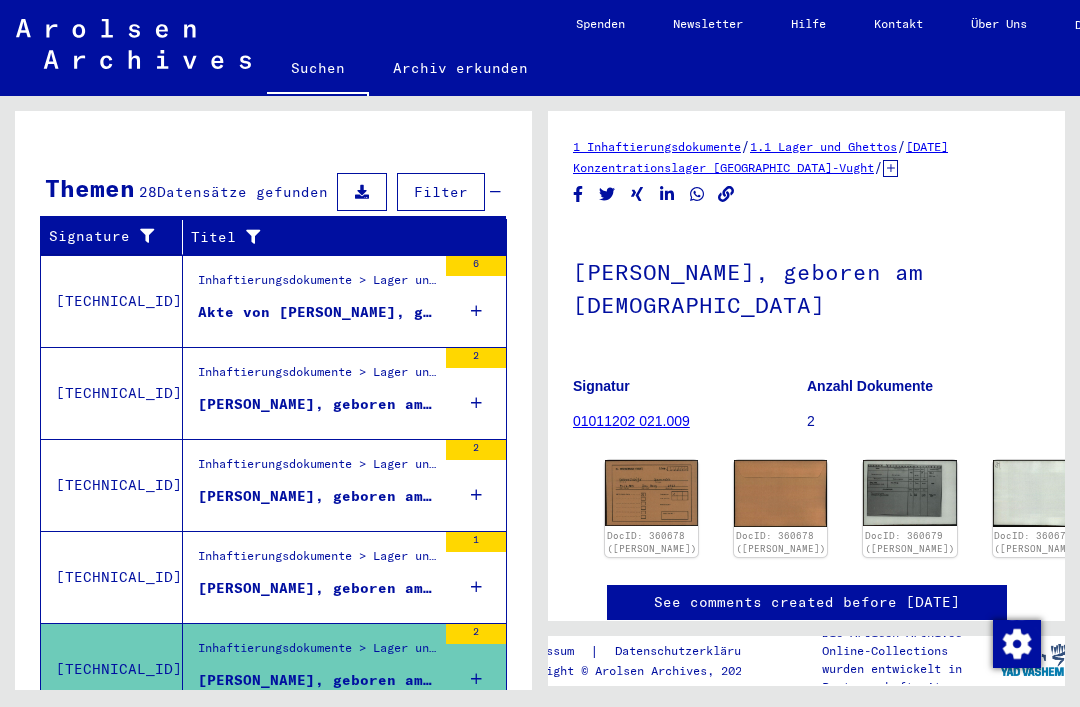 scroll, scrollTop: 0, scrollLeft: 0, axis: both 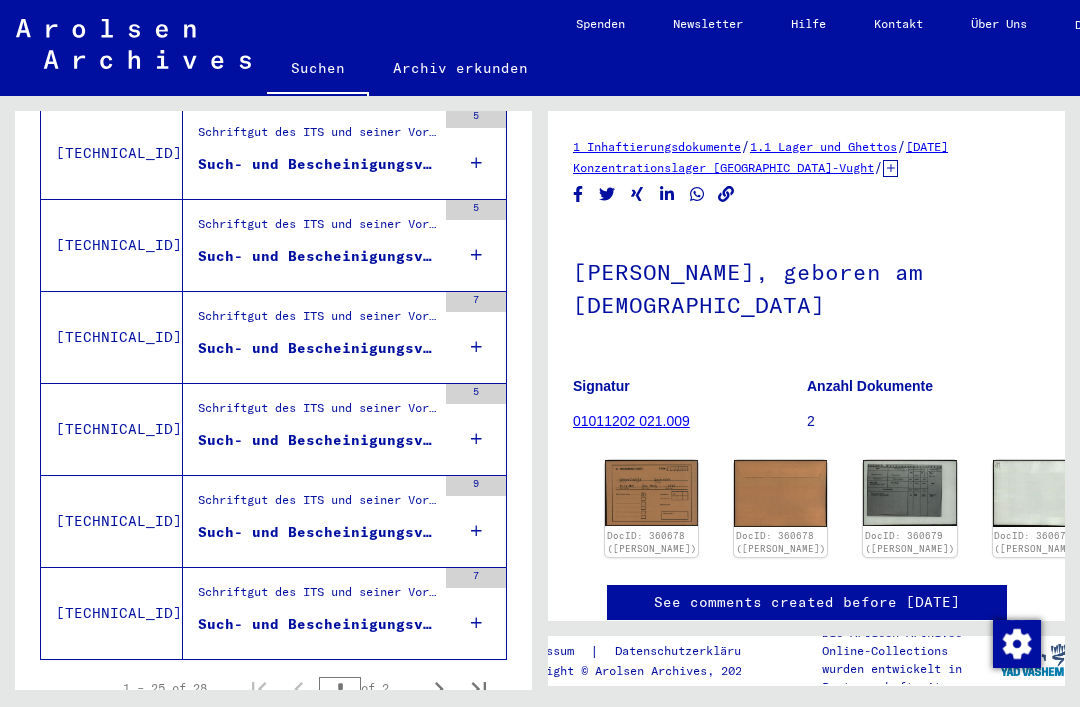 click on "Schriftgut des ITS und seiner Vorgänger > Bearbeitung von Anfragen > Fallbezogene [MEDICAL_DATA] des ITS ab 1947 > T/D-Fallablage > Such- und Bescheinigungsvorgänge mit den (T/D-) Nummern von [PHONE_NUMBER] bis [PHONE_NUMBER] > Such- und Bescheinigungsvorgänge mit den (T/D-) Nummern von [PHONE_NUMBER] bis [PHONE_NUMBER] Such- und Bescheinigungsvorgang Nr. 1.498.643 für [PERSON_NAME] geboren [DEMOGRAPHIC_DATA]" at bounding box center [309, 521] 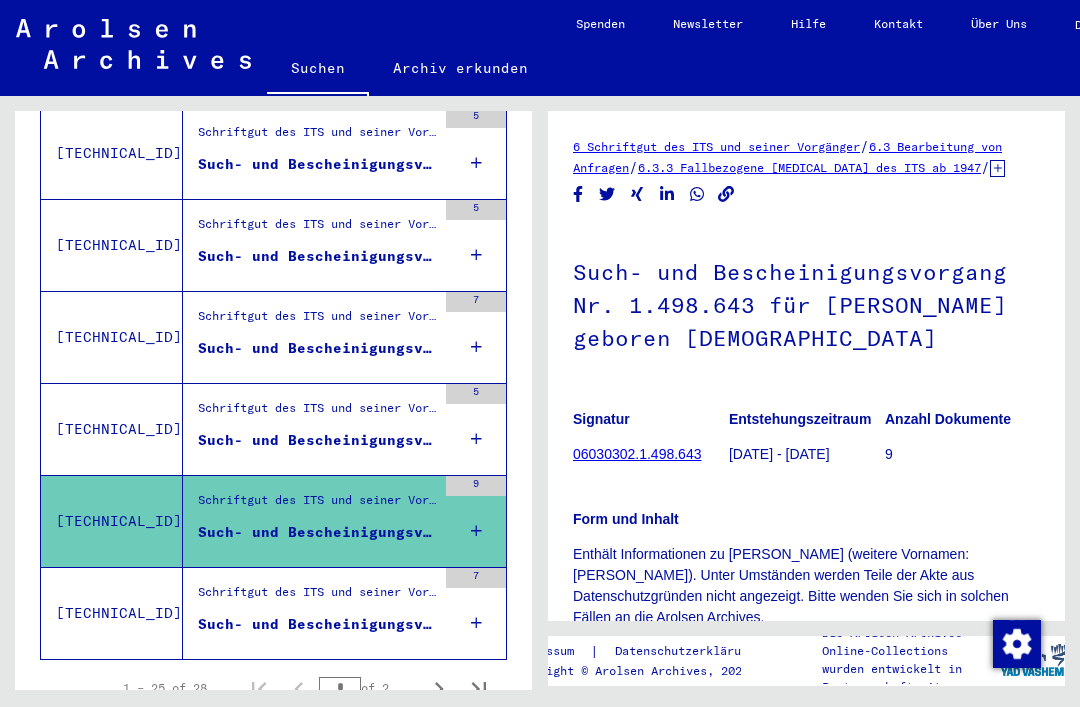 scroll, scrollTop: 0, scrollLeft: 0, axis: both 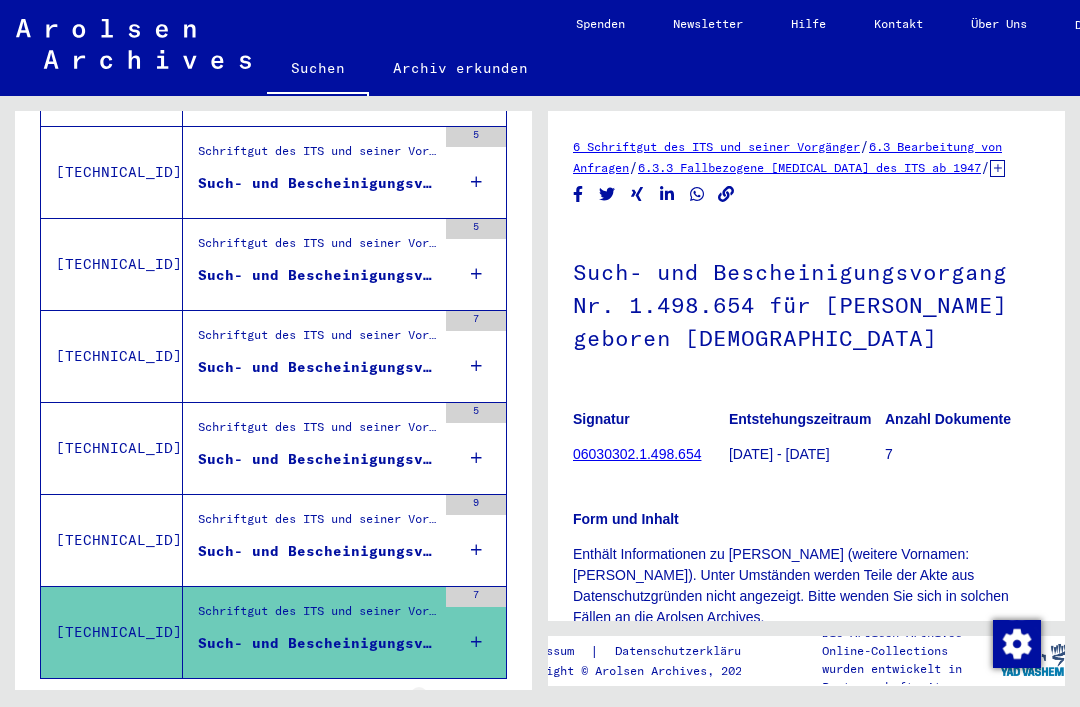 click at bounding box center (439, 707) 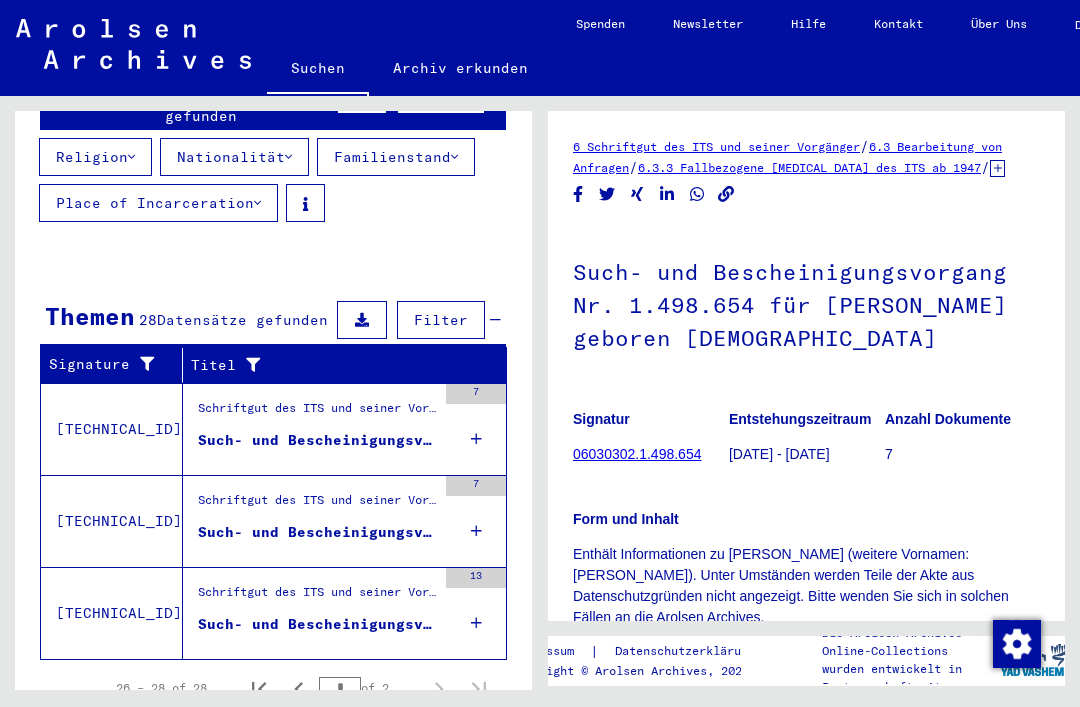 click on "Schriftgut des ITS und seiner Vorgänger > Bearbeitung von Anfragen > Fallbezogene [MEDICAL_DATA] des ITS ab 1947 > T/D-Fallablage > Such- und Bescheinigungsvorgänge mit den (T/D-) Nummern von 1 bis 249.999 > Such- und Bescheinigungsvorgänge mit den (T/D-) Nummern von 122.000 bis 122.499" at bounding box center (317, 414) 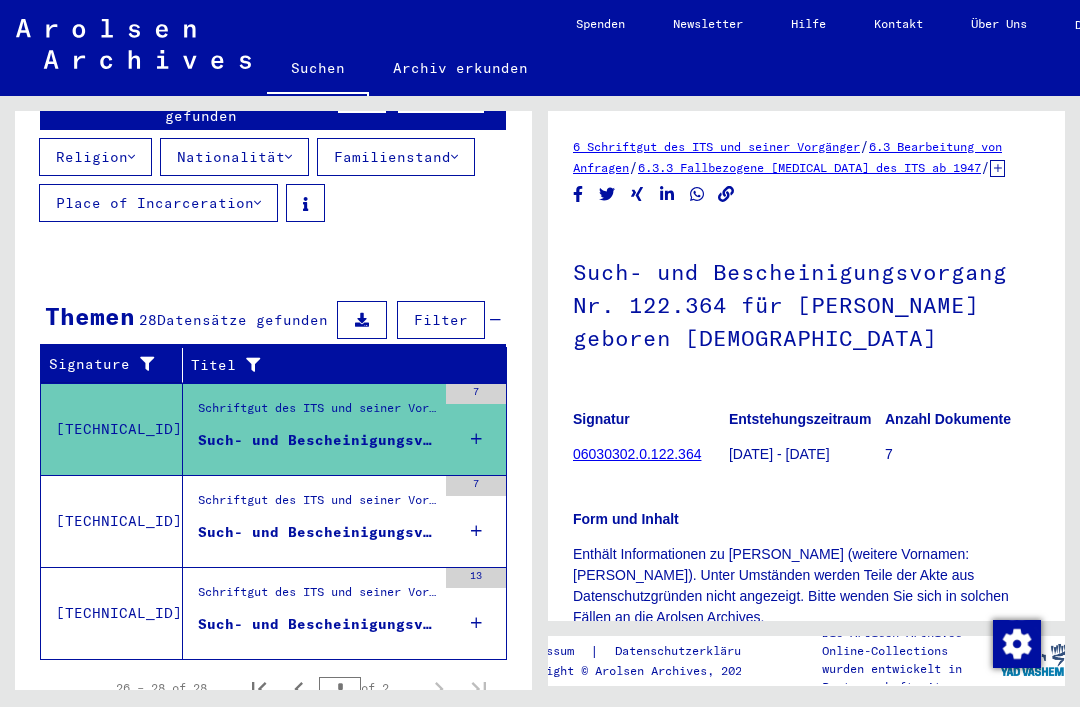scroll, scrollTop: 0, scrollLeft: 0, axis: both 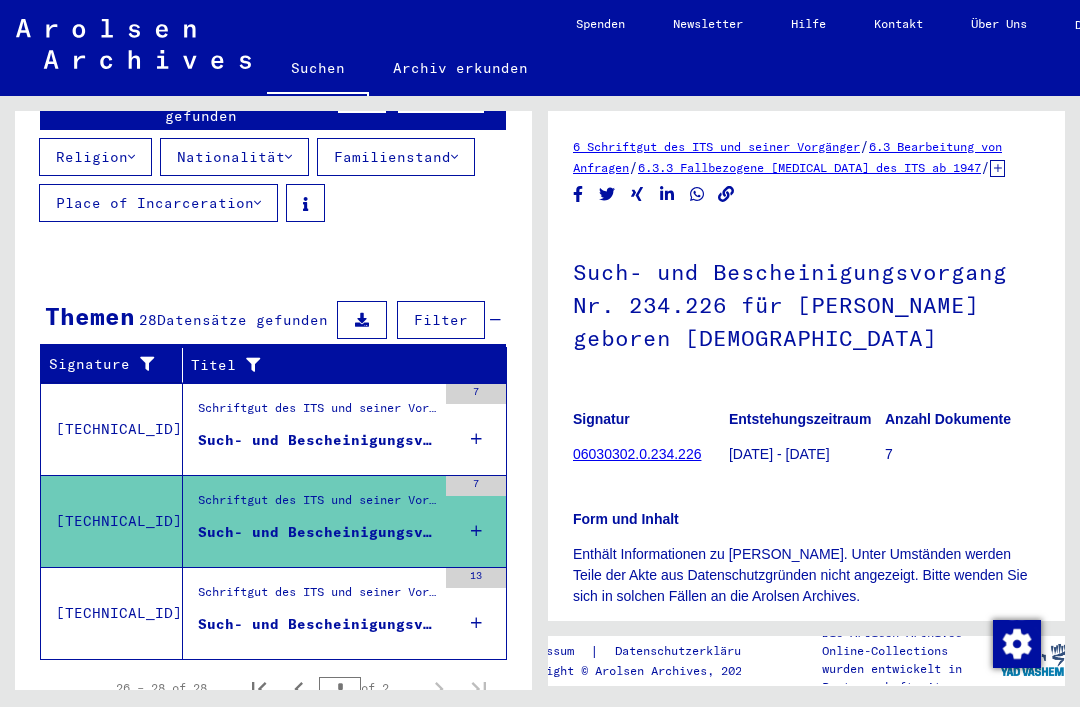 click on "Such- und Bescheinigungsvorgang Nr. 122.364 für [PERSON_NAME] geboren [DEMOGRAPHIC_DATA]" at bounding box center [317, 445] 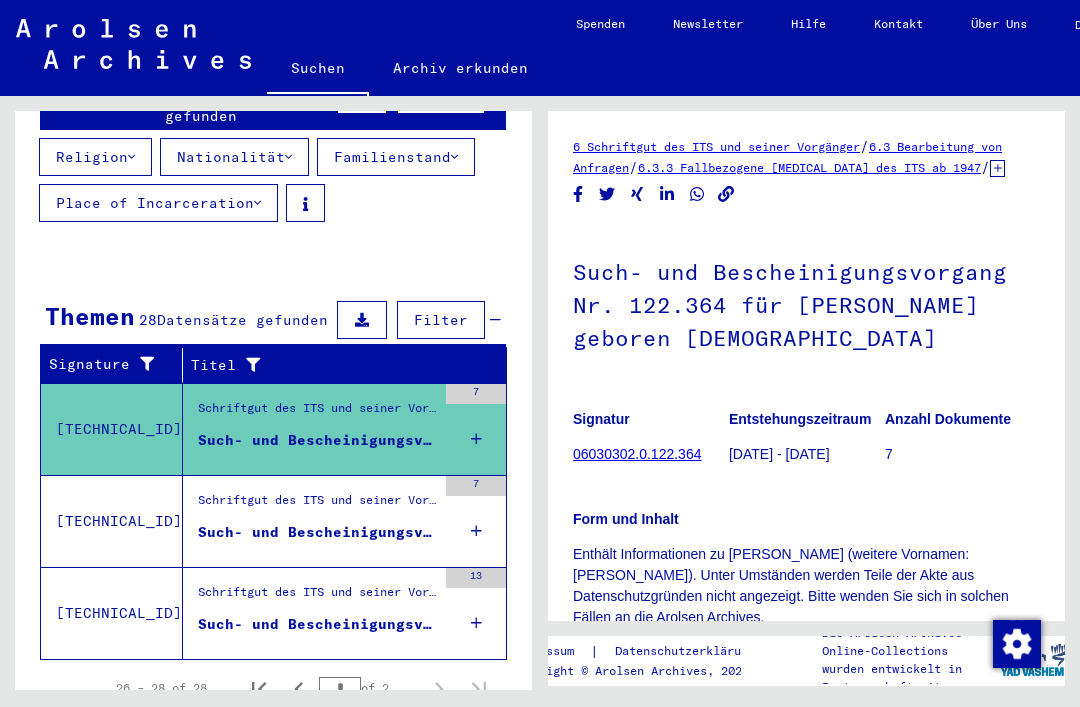 scroll, scrollTop: 0, scrollLeft: 0, axis: both 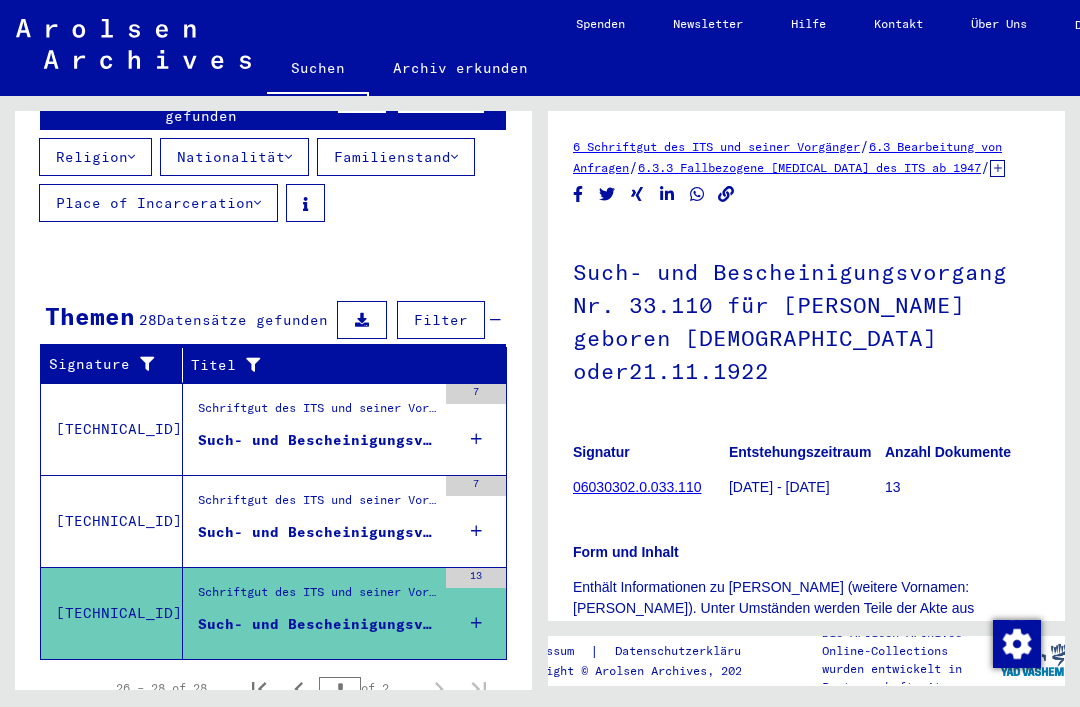 click 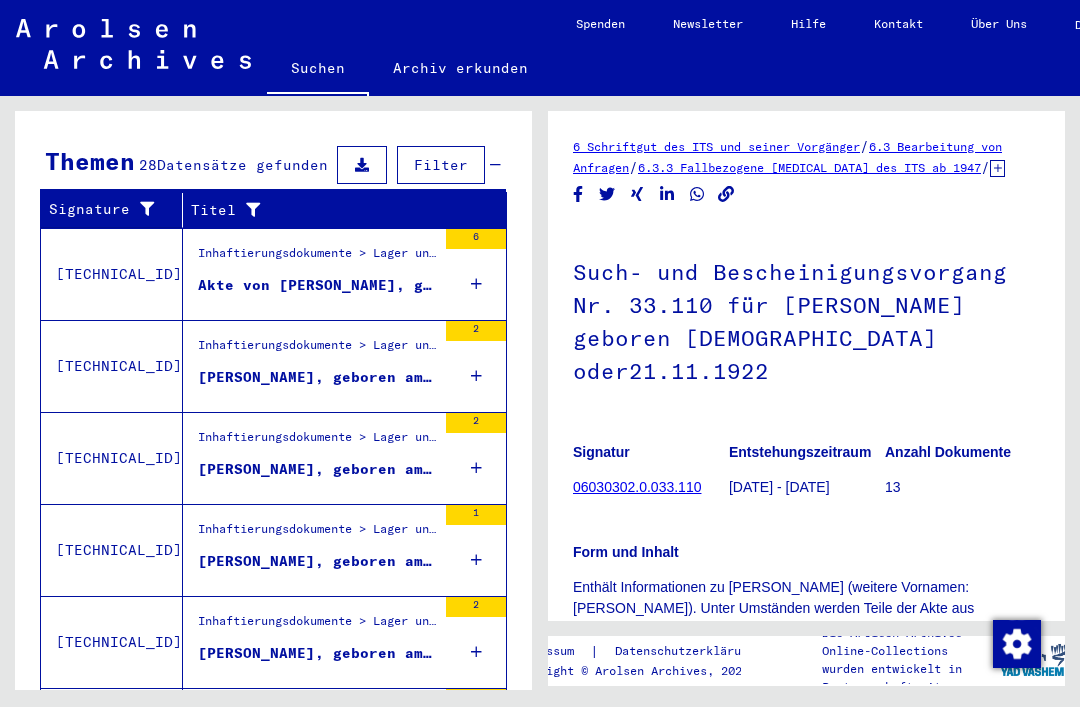 scroll, scrollTop: 421, scrollLeft: 0, axis: vertical 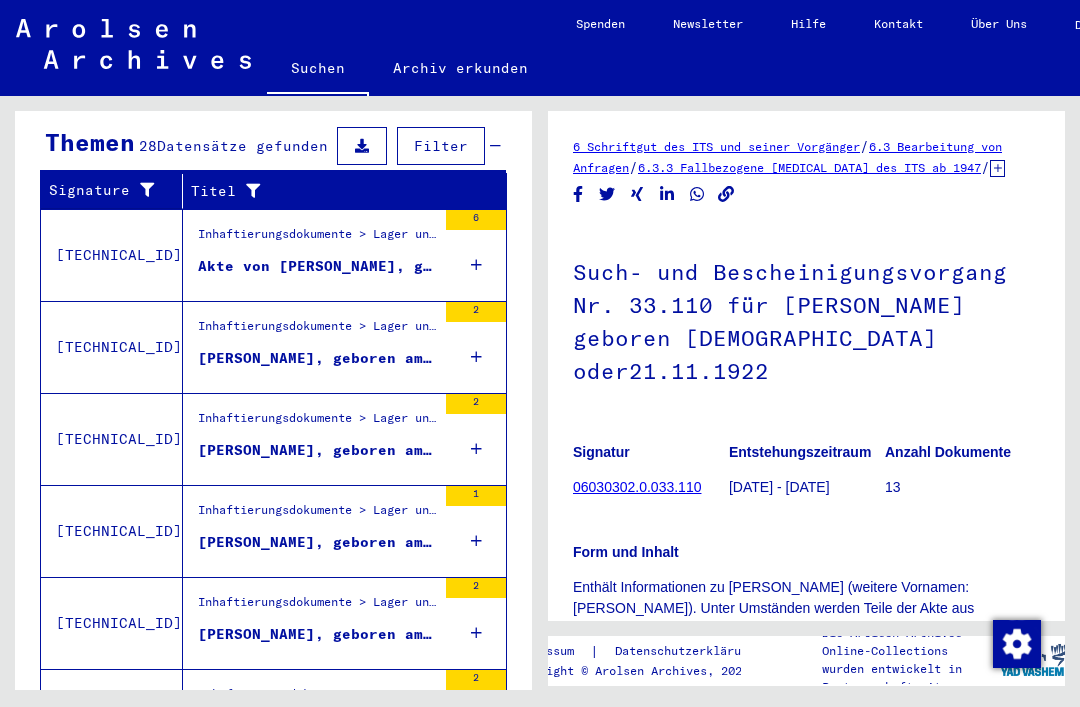 click on "[PERSON_NAME], geboren am [DEMOGRAPHIC_DATA]" at bounding box center (317, 542) 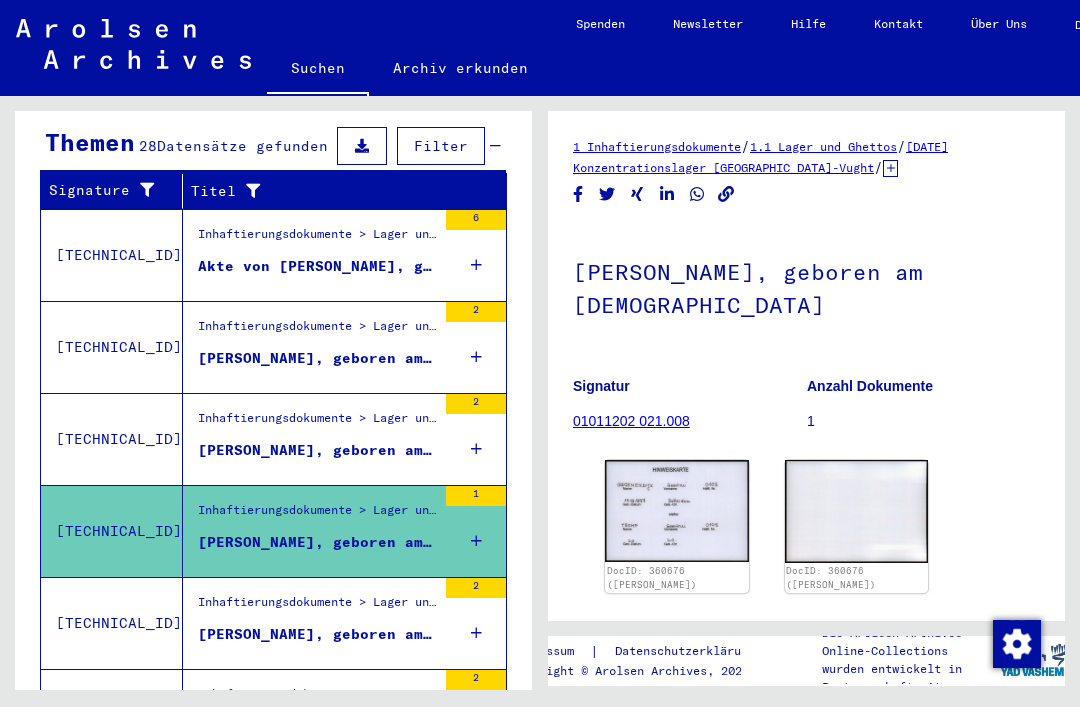 scroll, scrollTop: 0, scrollLeft: 0, axis: both 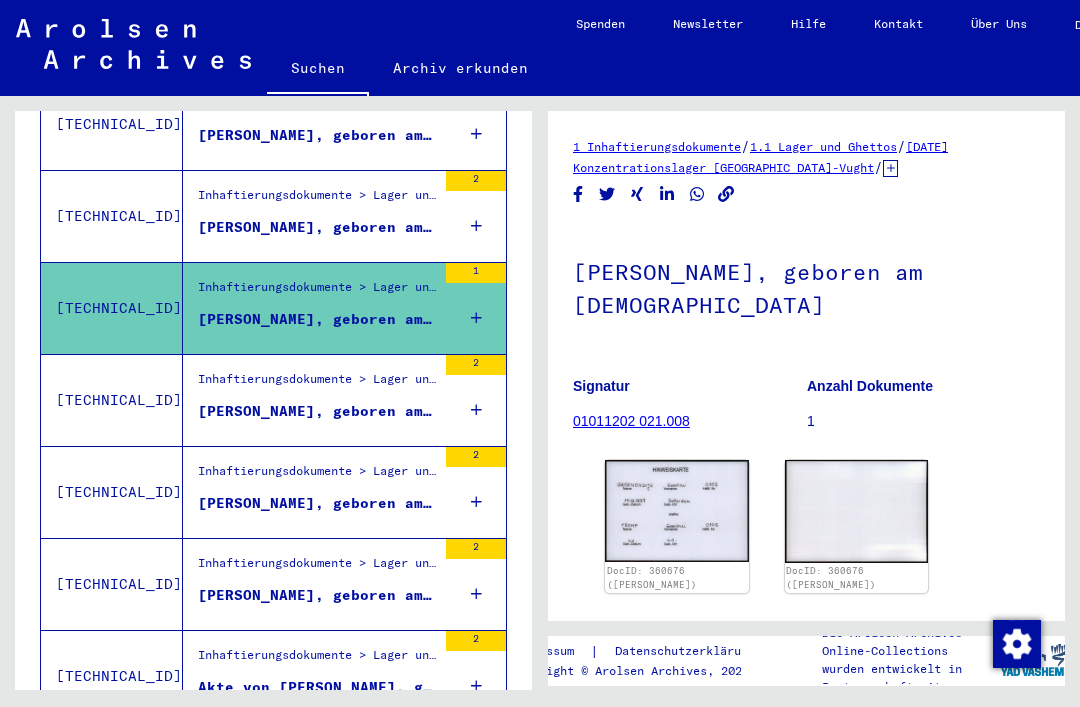 click on "Inhaftierungsdokumente > Lager und Ghettos > Konzentrationslager Herzogenbusch-Vught > Individuelle Unterlagen Herzogenbusch > Individuelle Häftlings Unterlagen > [MEDICAL_DATA] mit Namen ab GROEN" at bounding box center [317, 569] 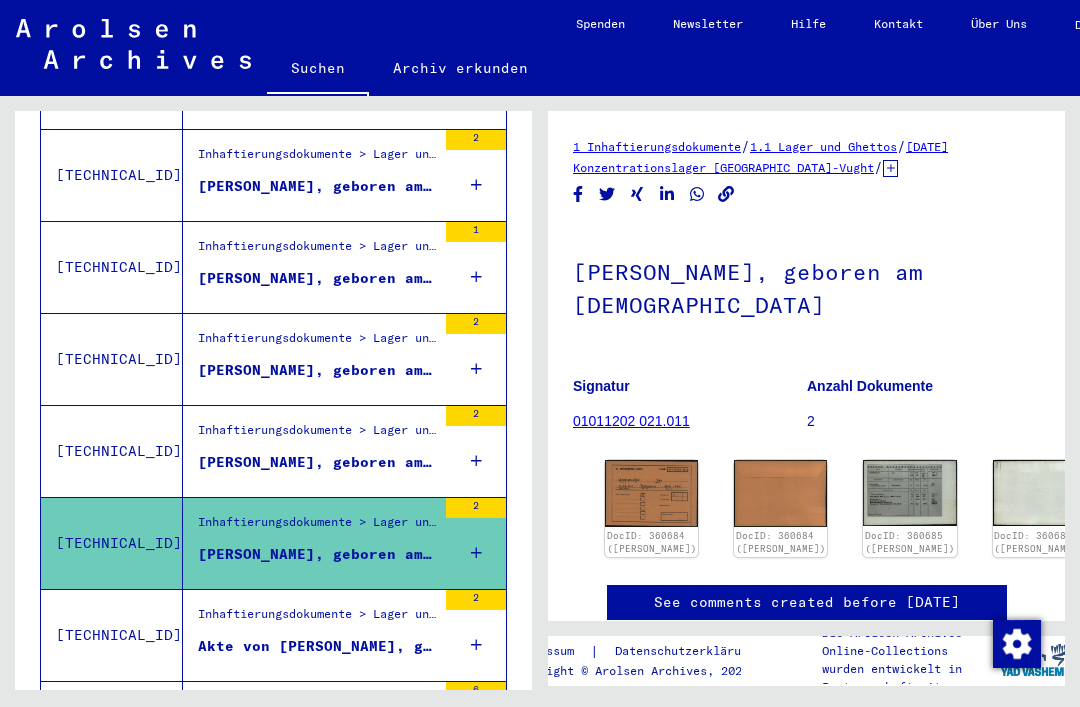 scroll, scrollTop: 0, scrollLeft: 0, axis: both 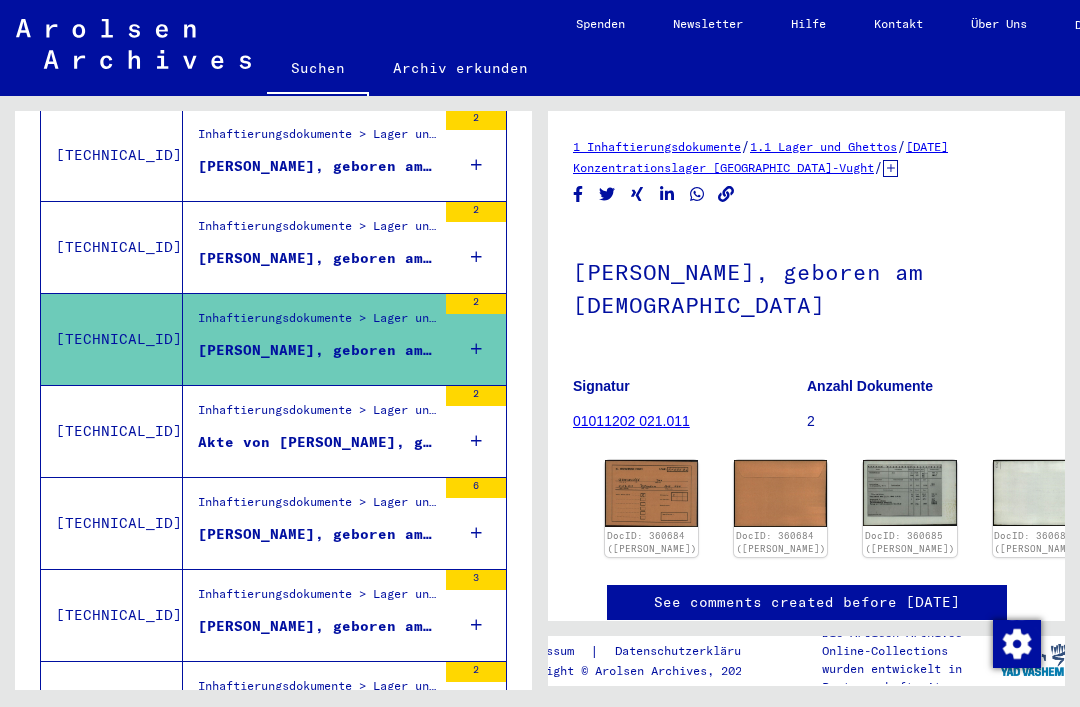 click on "[PERSON_NAME], geboren am [DEMOGRAPHIC_DATA], geboren in [GEOGRAPHIC_DATA], [GEOGRAPHIC_DATA]" at bounding box center [317, 631] 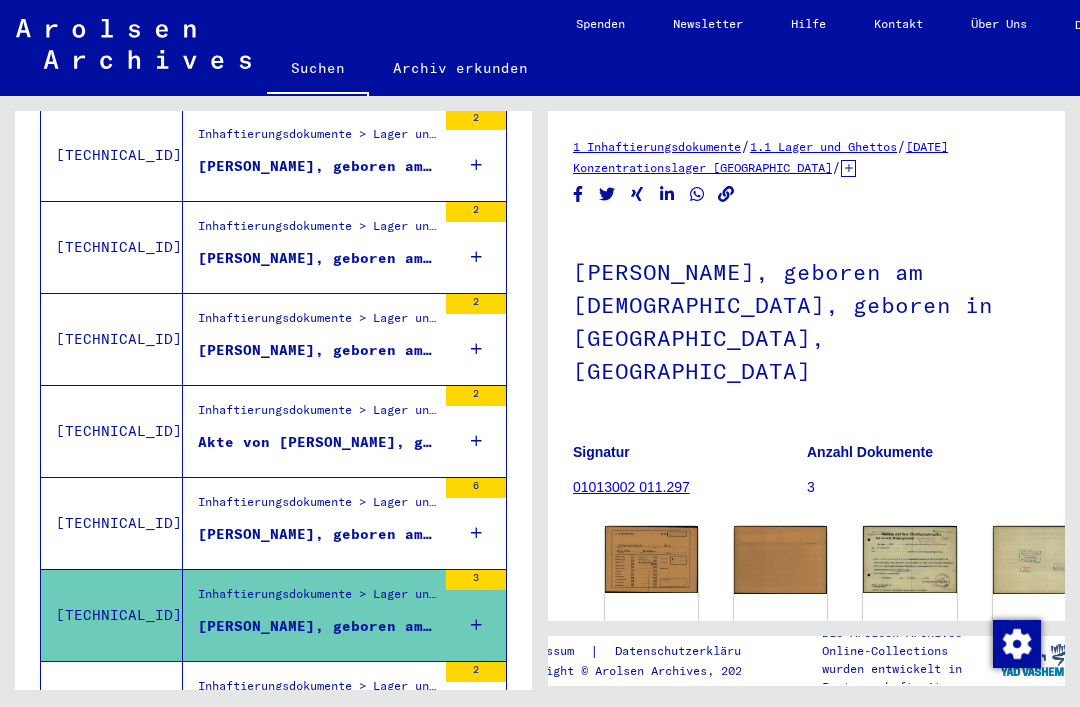scroll, scrollTop: 0, scrollLeft: 0, axis: both 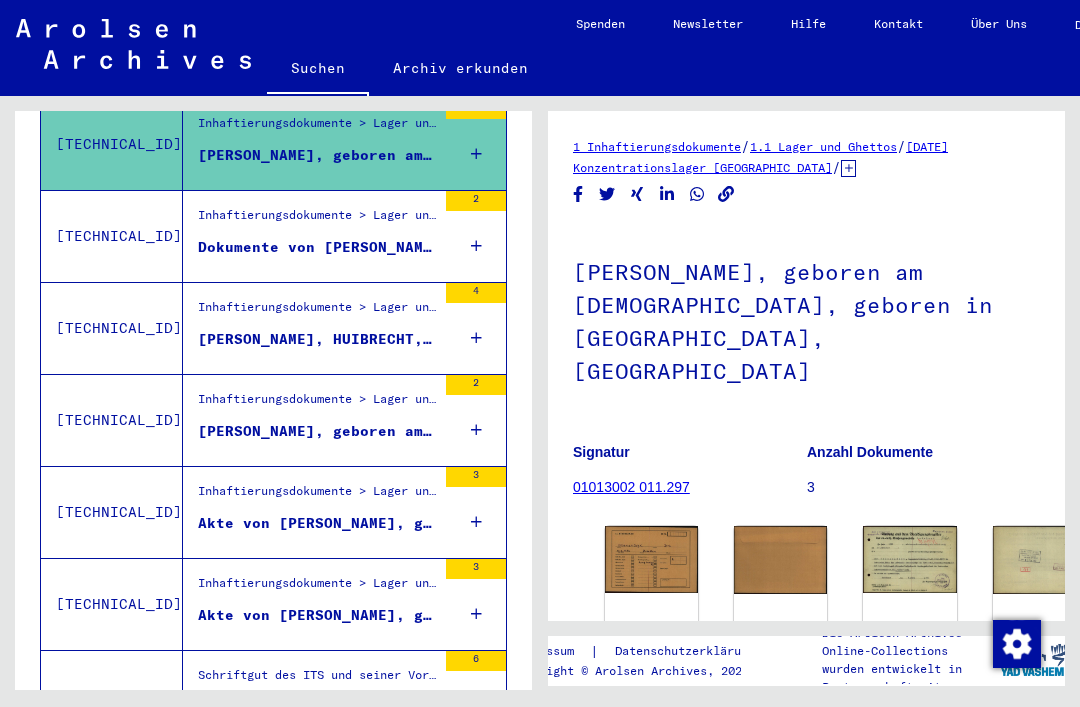 click on "Inhaftierungsdokumente > Lager und Ghettos > Konzentrationslager [GEOGRAPHIC_DATA] > Individuelle Unterlagen [GEOGRAPHIC_DATA] > Individuelle Häftlings Unterlagen - [GEOGRAPHIC_DATA] > [MEDICAL_DATA] mit Namen ab GROCKI" at bounding box center [317, 589] 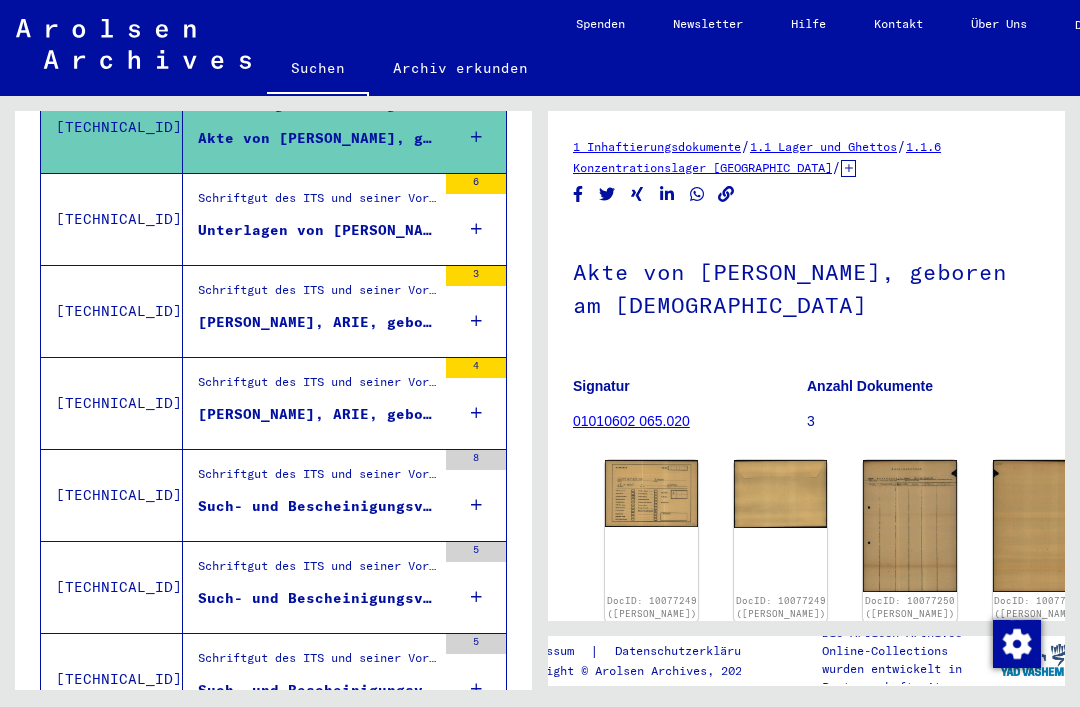 click on "Schriftgut des ITS und seiner Vorgänger > Bearbeitung von Anfragen > Fallbezogene [MEDICAL_DATA] des ITS ab 1947 > T/D-Fallablage > Such- und Bescheinigungsvorgänge mit den (T/D-) Nummern von [PHONE_NUMBER] bis [PHONE_NUMBER] > Such- und Bescheinigungsvorgänge mit den (T/D-) Nummern von [PHONE_NUMBER] bis [PHONE_NUMBER]" at bounding box center [317, 663] 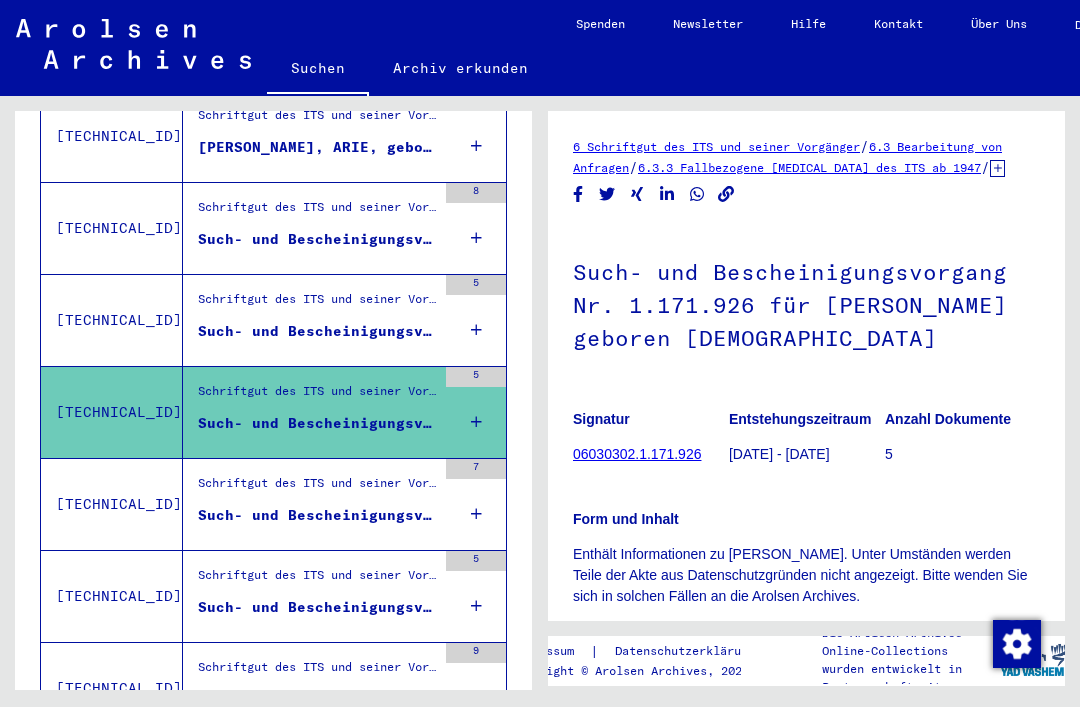 click on "Such- und Bescheinigungsvorgang Nr. 1.361.926 für [PERSON_NAME], [GEOGRAPHIC_DATA] geboren [DEMOGRAPHIC_DATA]" at bounding box center (317, 607) 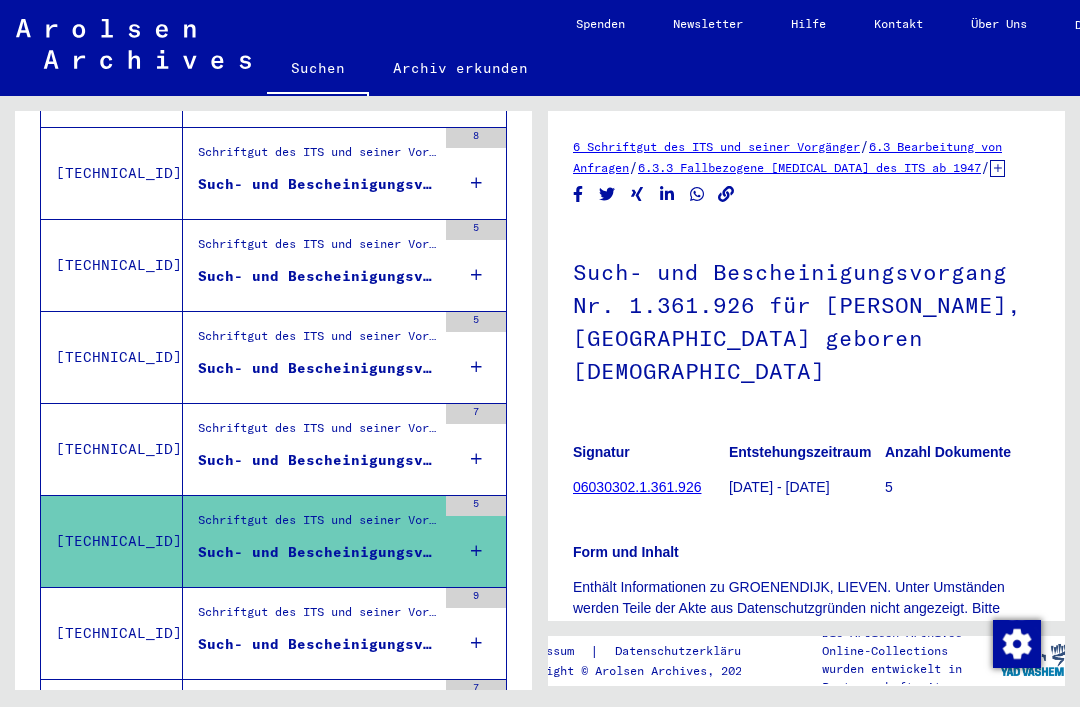 click on "Schriftgut des ITS und seiner Vorgänger > Bearbeitung von Anfragen > Fallbezogene [MEDICAL_DATA] des ITS ab 1947 > T/D-Fallablage > Such- und Bescheinigungsvorgänge mit den (T/D-) Nummern von [PHONE_NUMBER] bis [PHONE_NUMBER] > Such- und Bescheinigungsvorgänge mit den (T/D-) Nummern von [PHONE_NUMBER] bis [PHONE_NUMBER] Such- und Bescheinigungsvorgang Nr. 1.498.643 für [PERSON_NAME] geboren [DEMOGRAPHIC_DATA]" at bounding box center (309, 633) 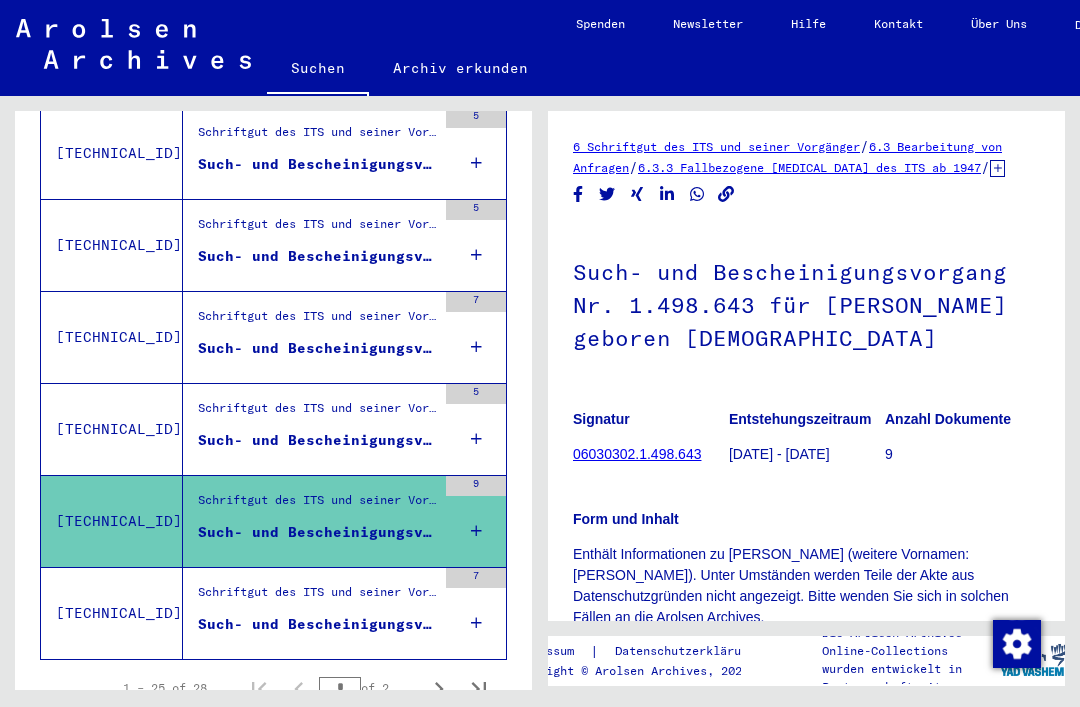 click on "Such- und Bescheinigungsvorgang Nr. 1.498.654 für [PERSON_NAME] geboren [DEMOGRAPHIC_DATA]" at bounding box center (317, 624) 